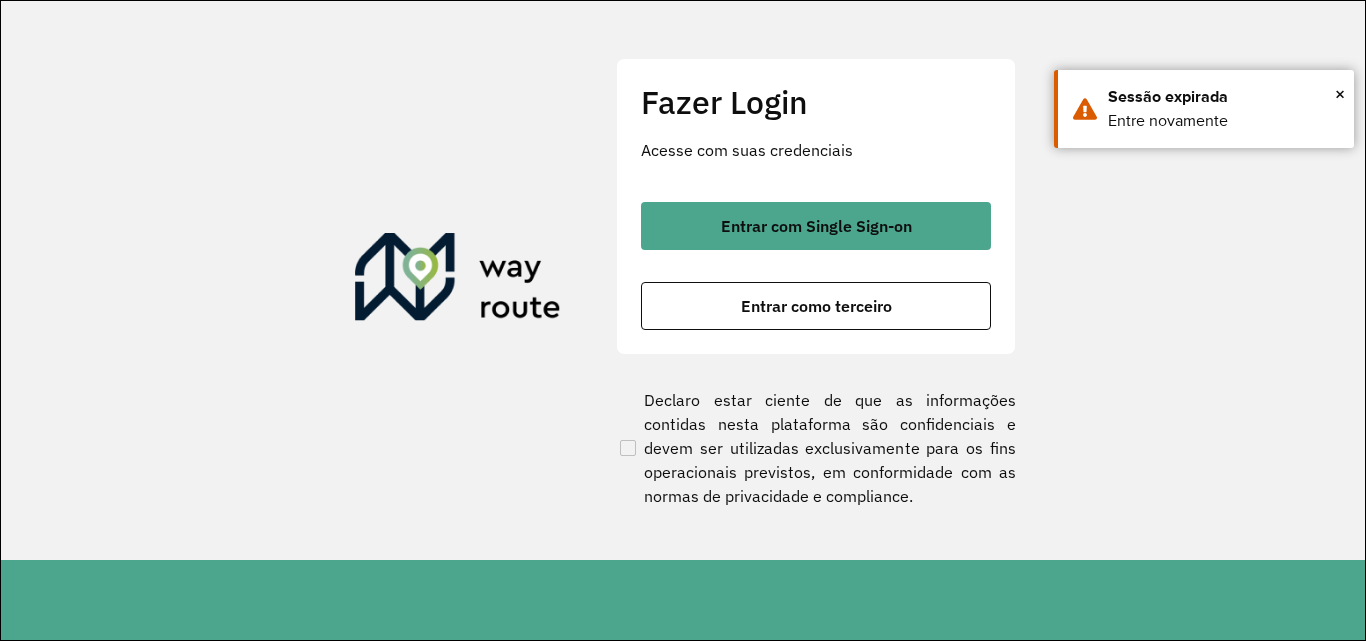 scroll, scrollTop: 0, scrollLeft: 0, axis: both 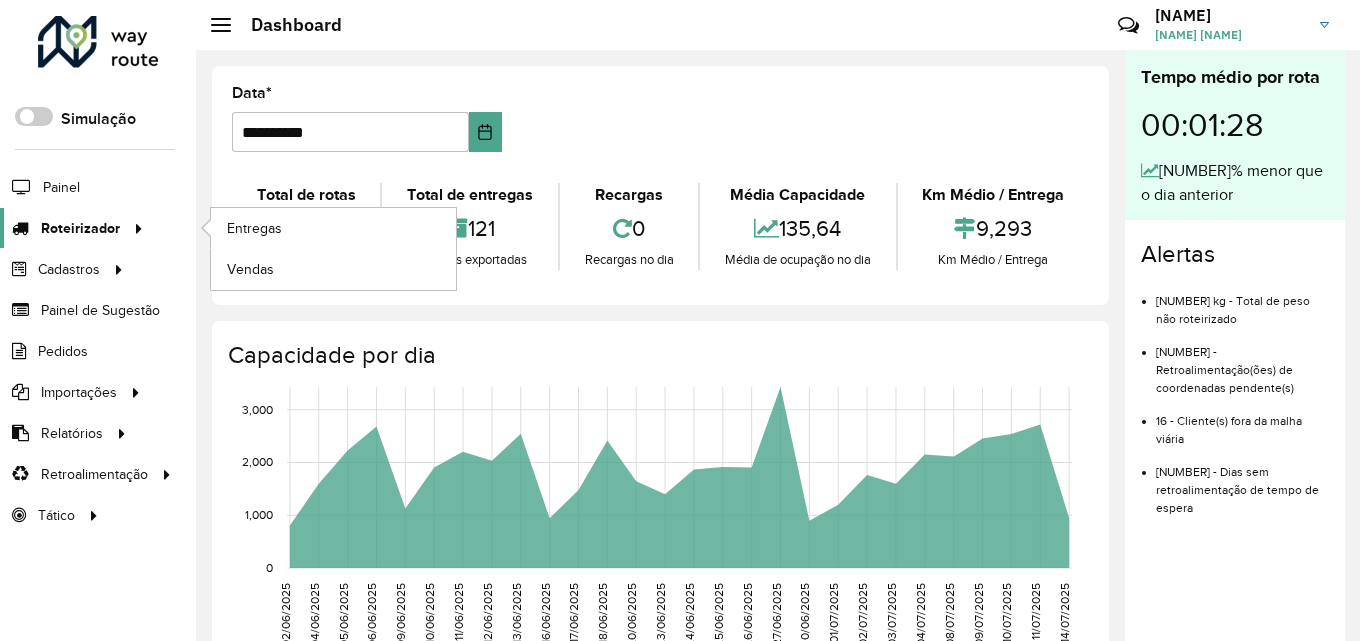 click on "Roteirizador" 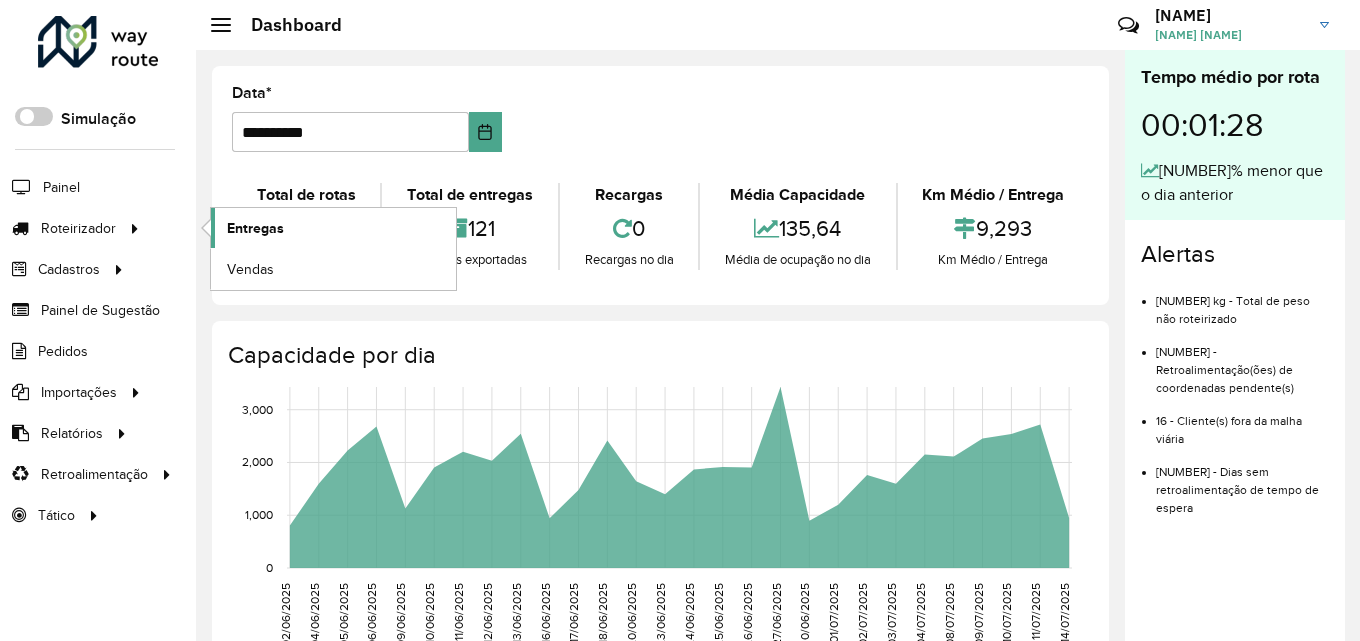 click on "Entregas" 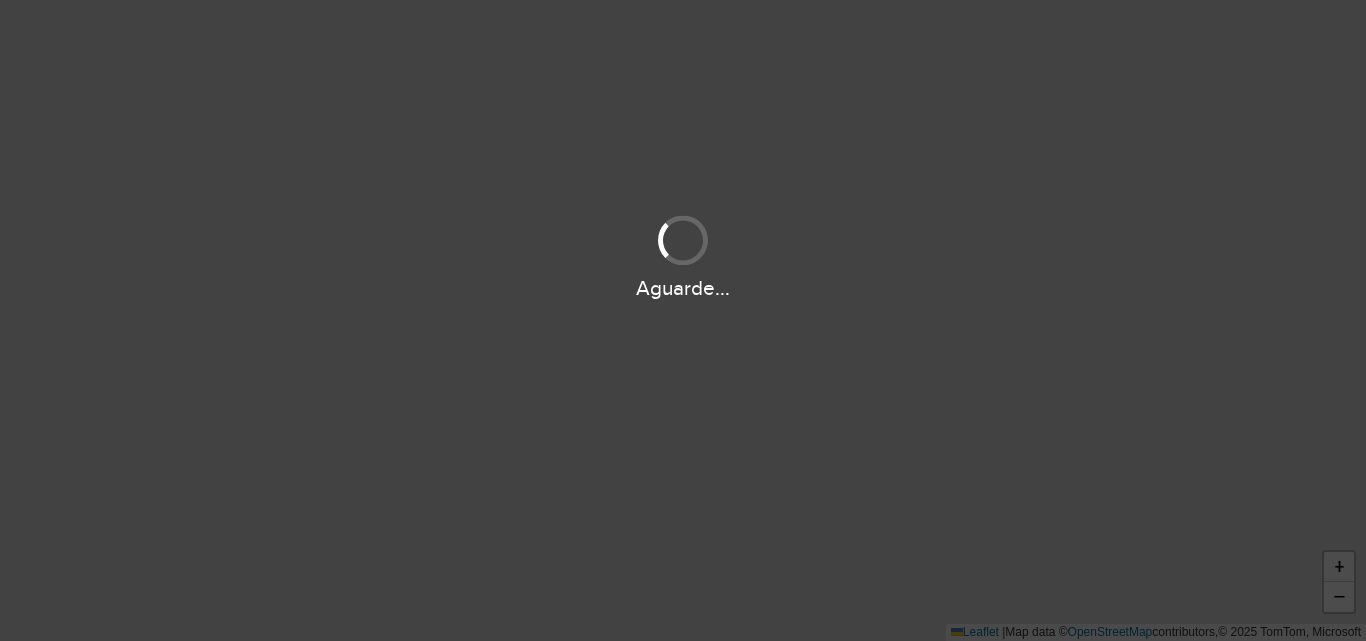 scroll, scrollTop: 0, scrollLeft: 0, axis: both 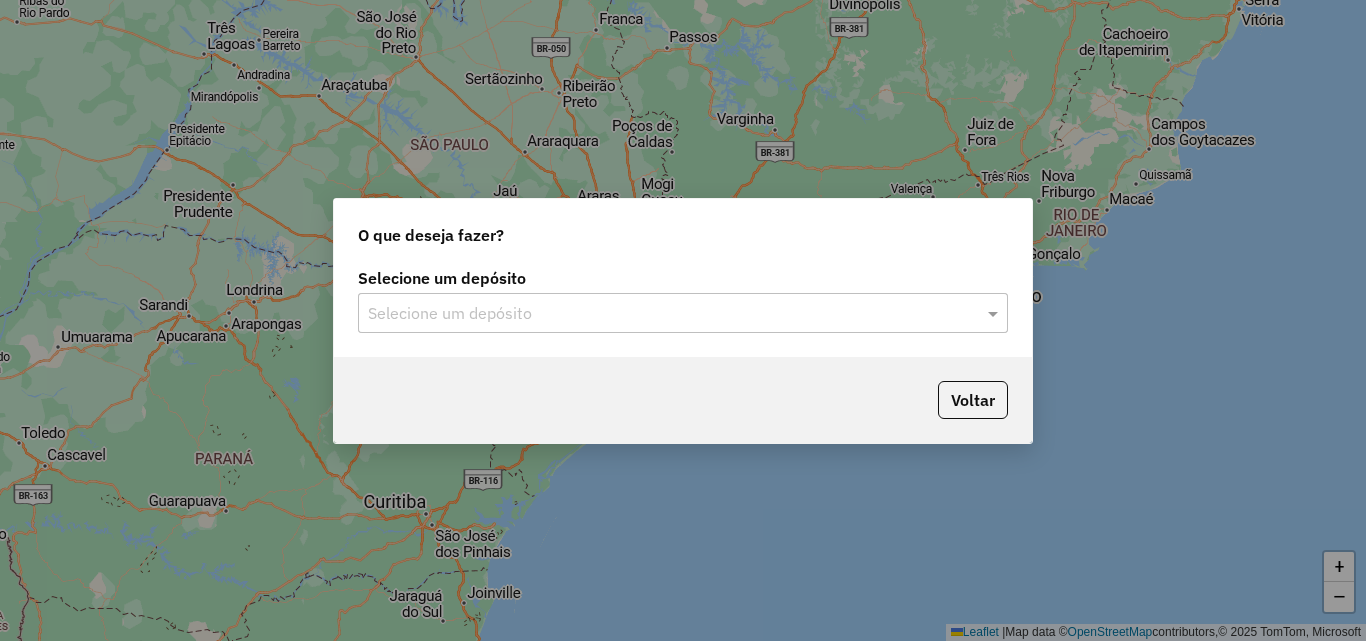 click on "Selecione um depósito" 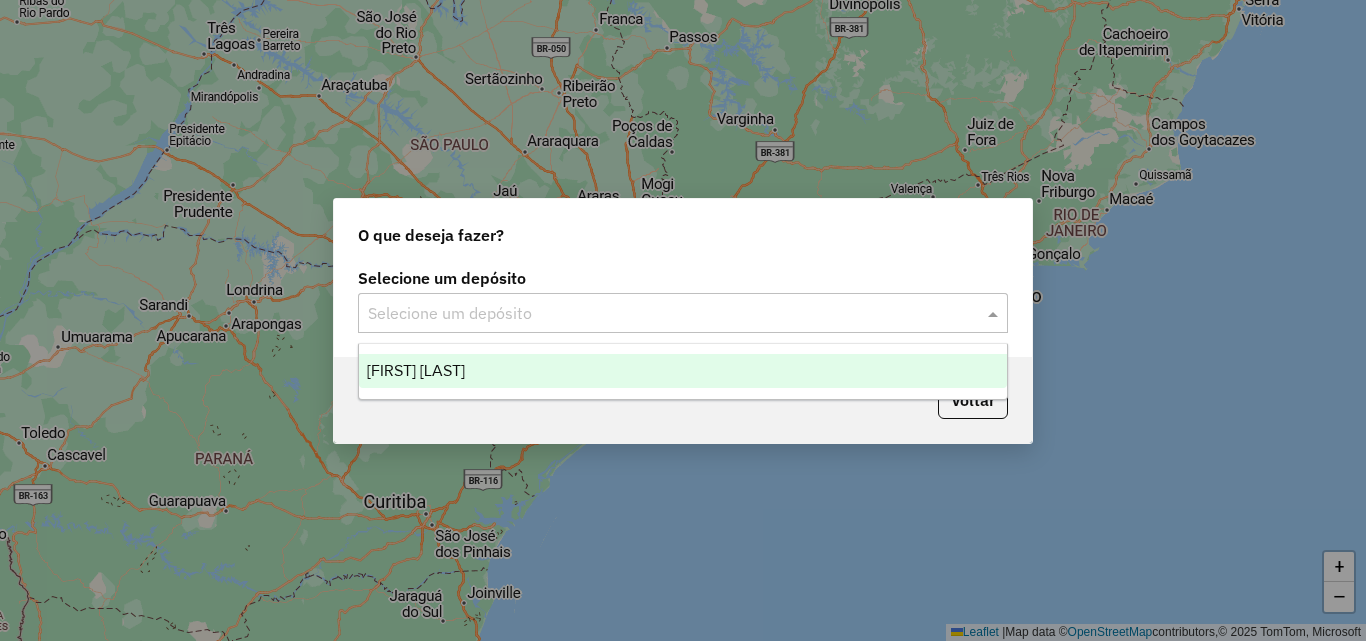 drag, startPoint x: 457, startPoint y: 366, endPoint x: 467, endPoint y: 365, distance: 10.049875 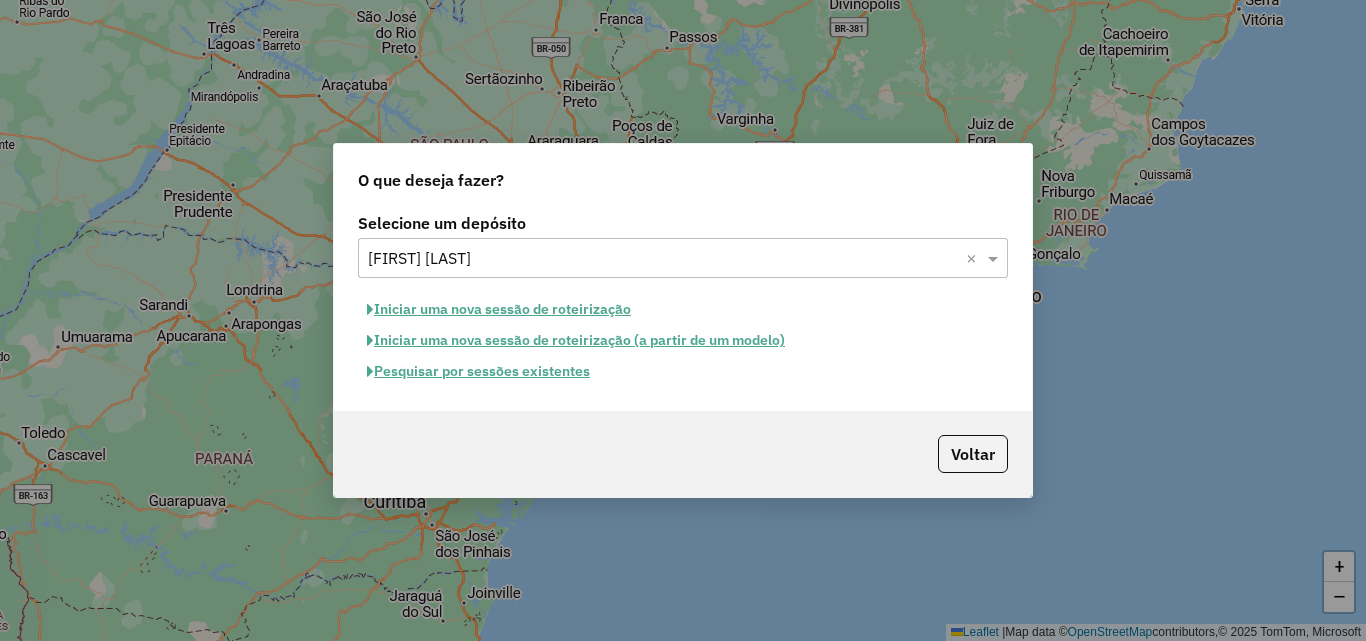 click on "Pesquisar por sessões existentes" 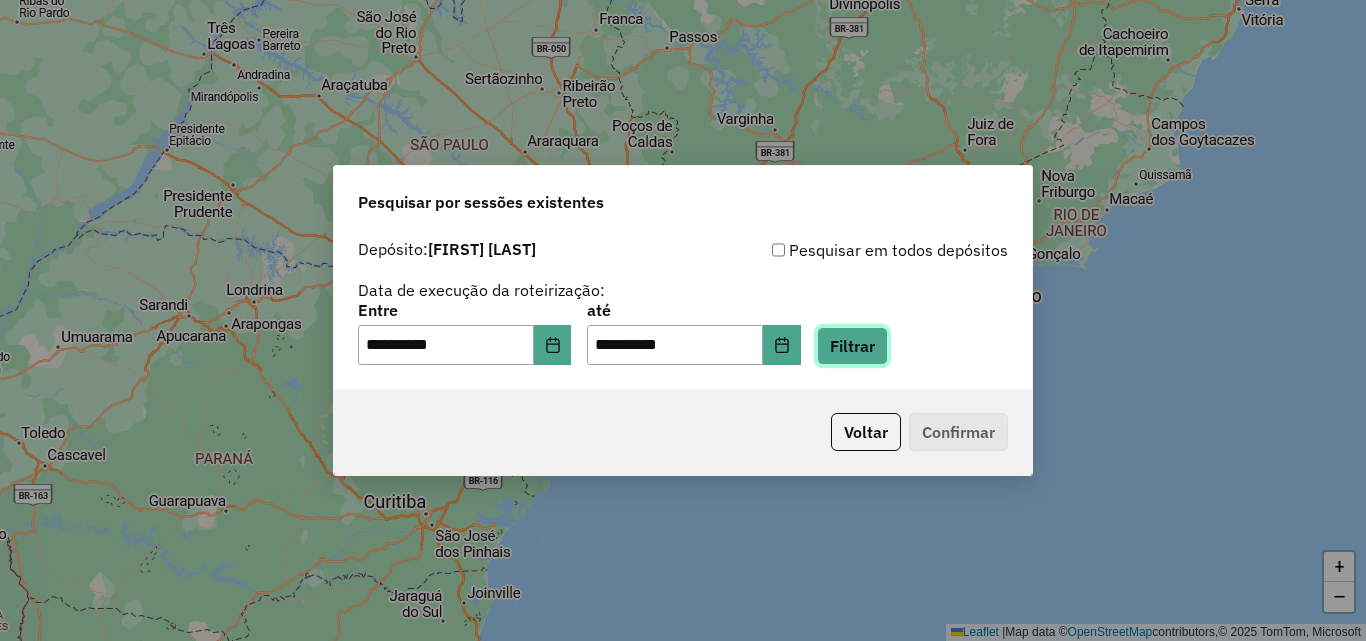 click on "Filtrar" 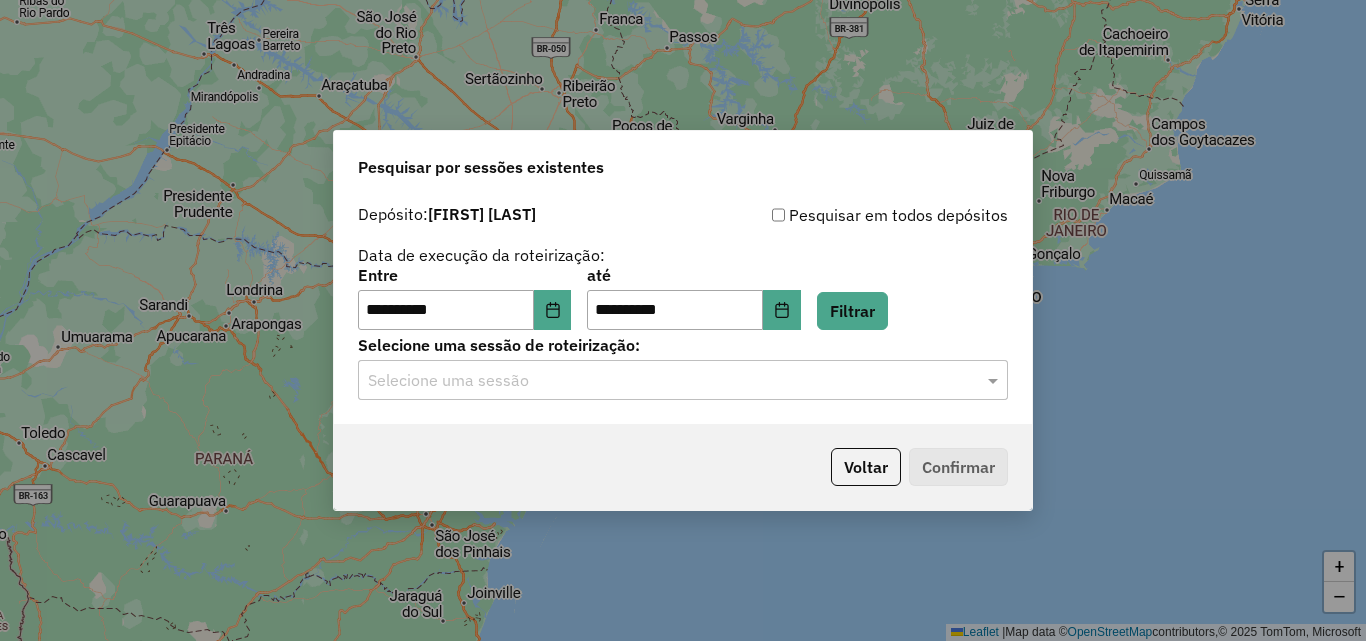 click 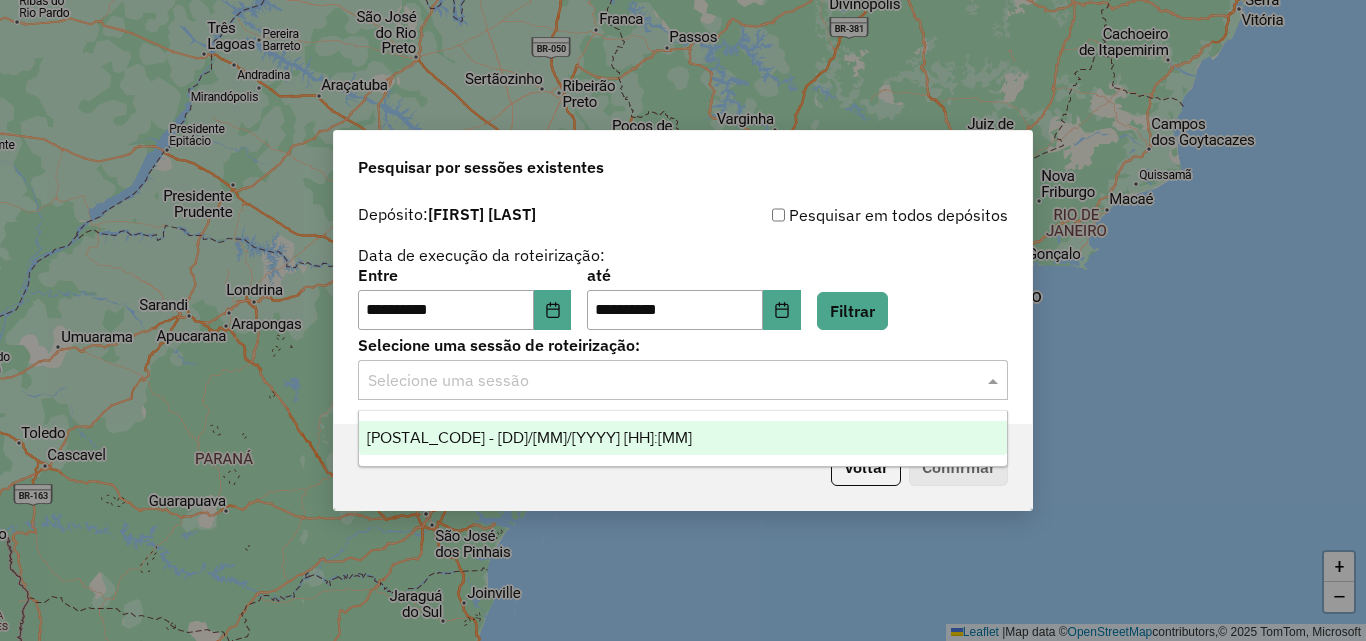click on "964106 - 14/07/2025 17:36" at bounding box center [683, 438] 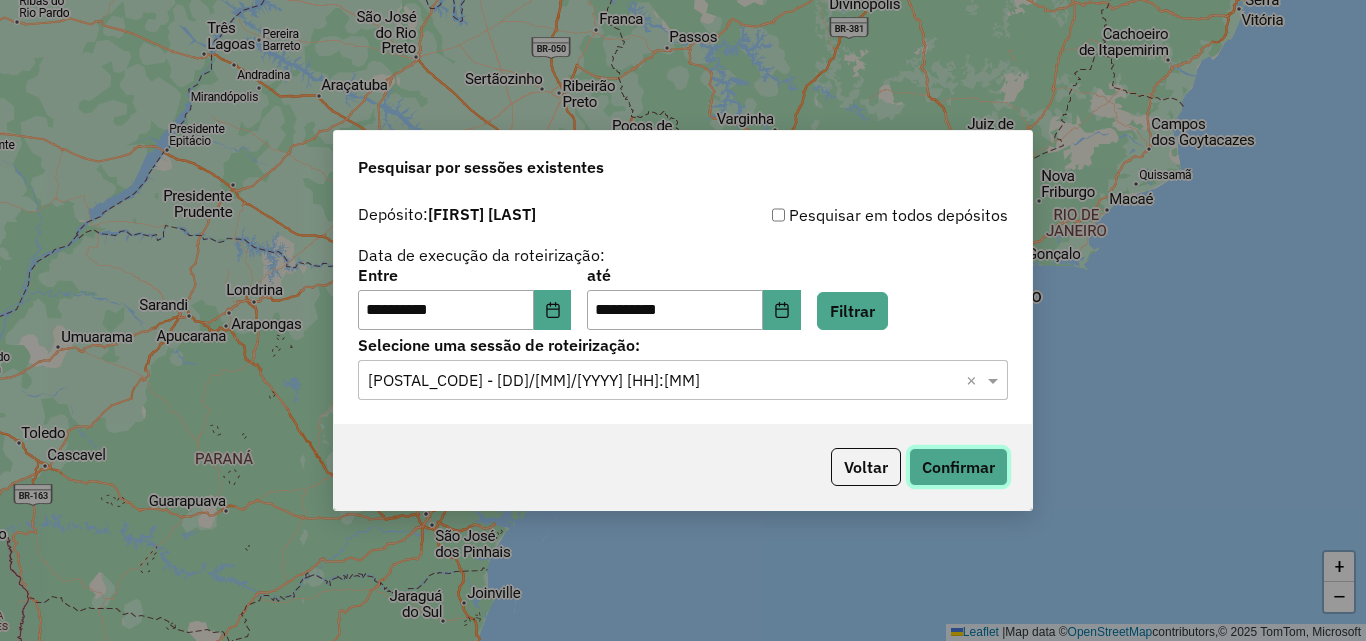 click on "Confirmar" 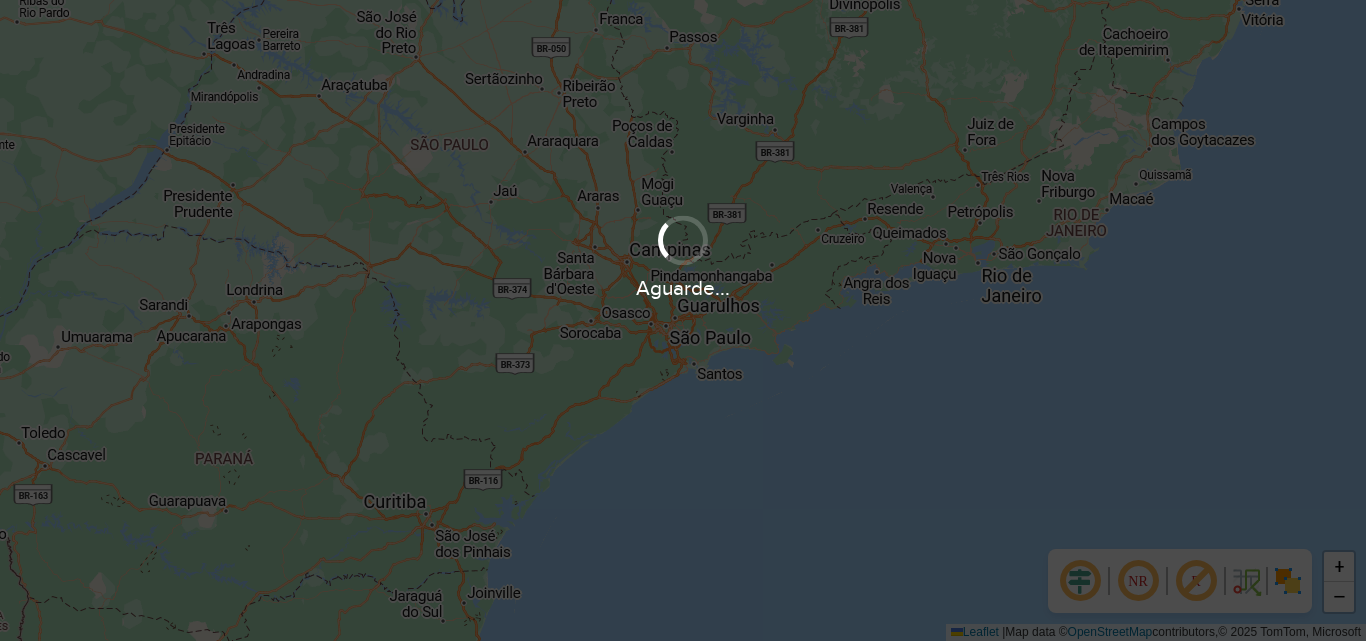 scroll, scrollTop: 0, scrollLeft: 0, axis: both 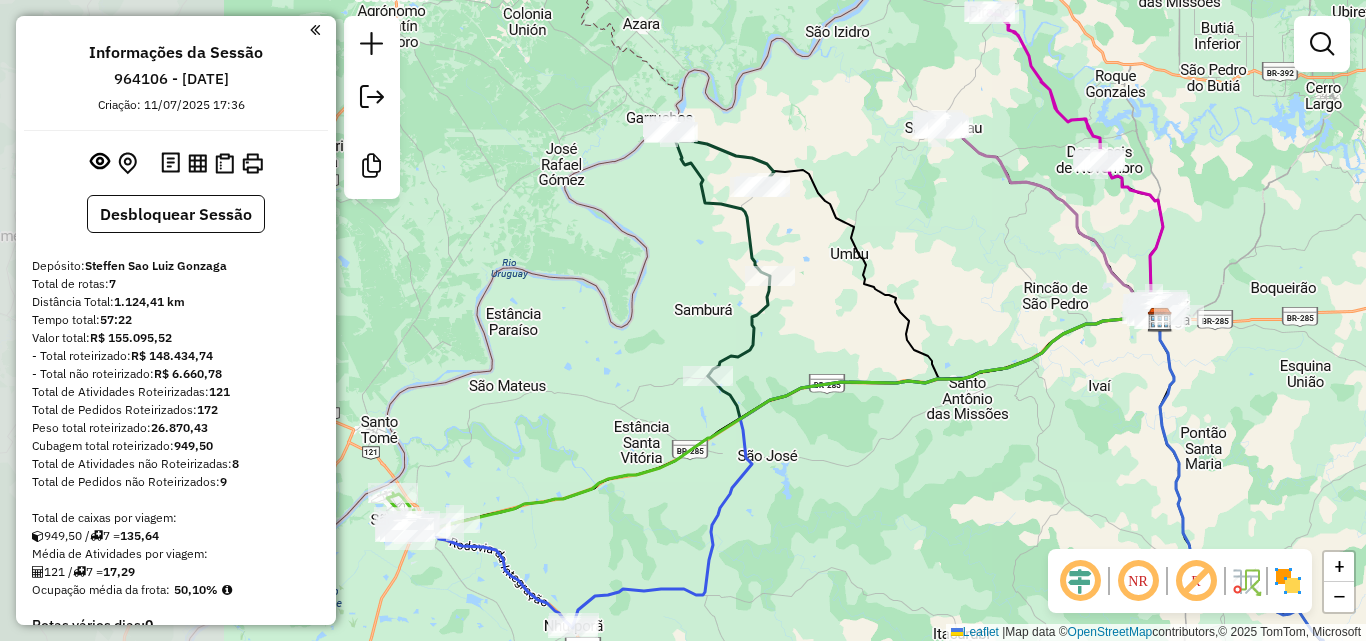 drag, startPoint x: 544, startPoint y: 368, endPoint x: 1021, endPoint y: 368, distance: 477 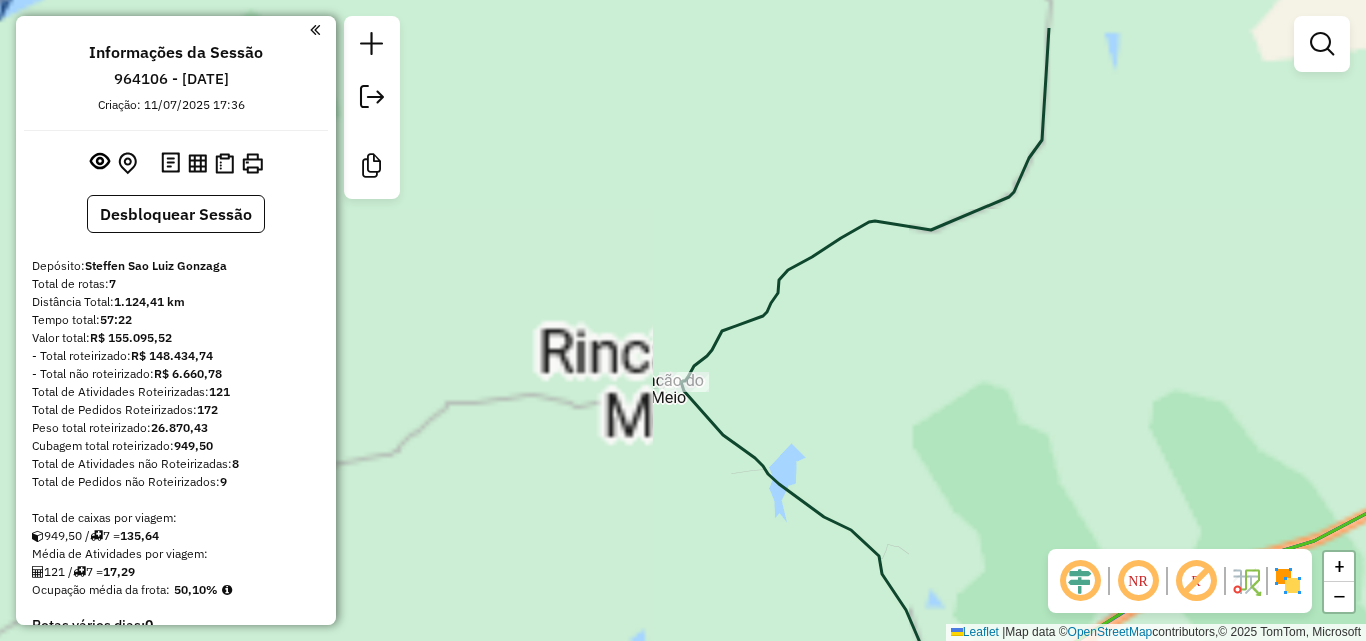 drag, startPoint x: 742, startPoint y: 454, endPoint x: 765, endPoint y: 459, distance: 23.537205 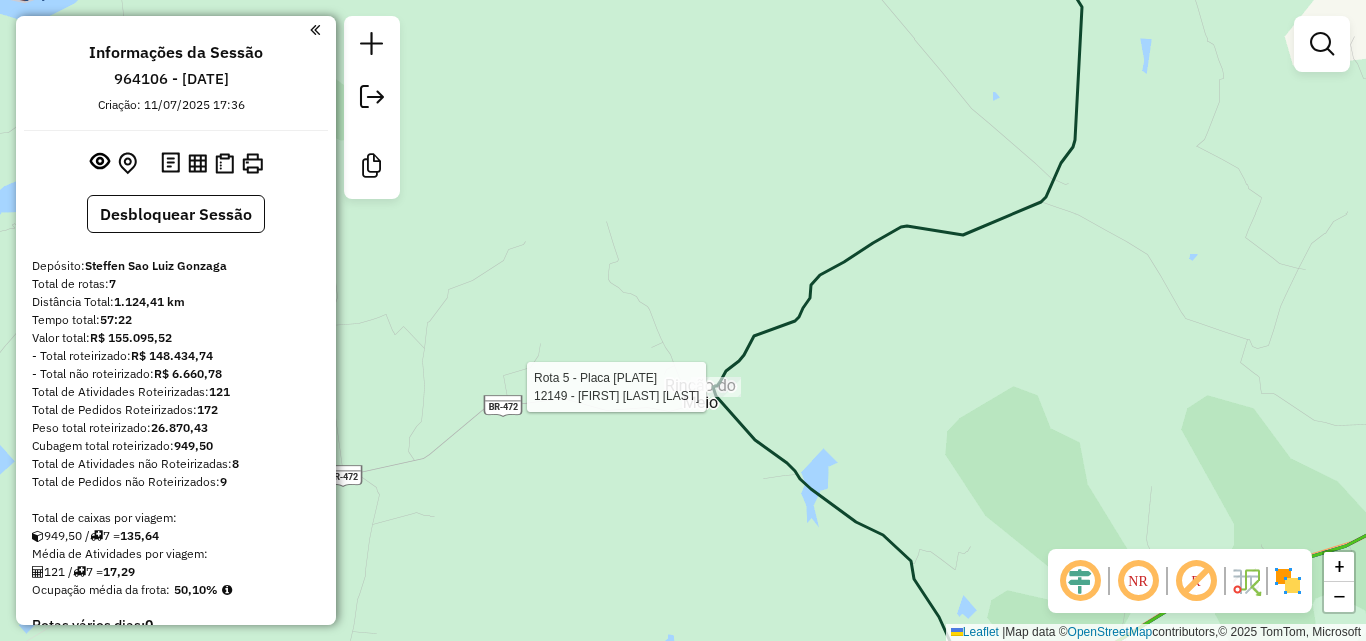 select on "**********" 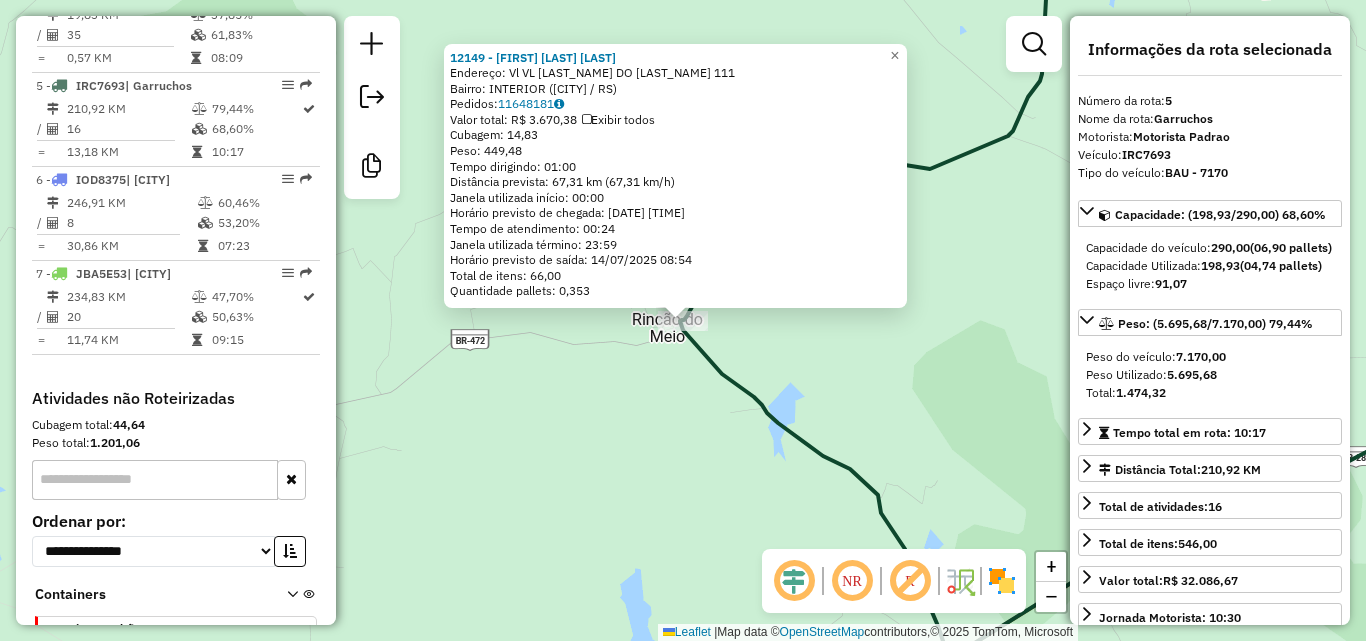 scroll, scrollTop: 1140, scrollLeft: 0, axis: vertical 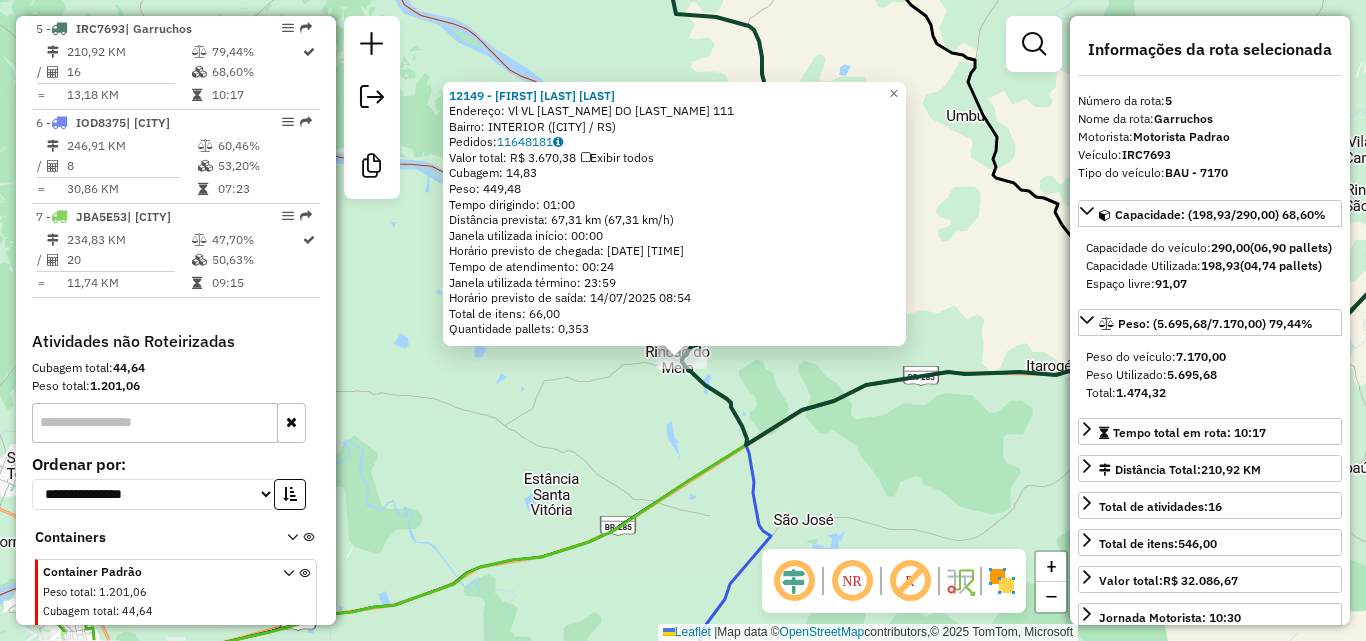 click on "12149 - [FIRST] [LAST] [LAST]  Endereço: Vl  VL [LAST_NAME] DO [LAST_NAME]             111   Bairro: INTERIOR ([CITY] / RS)   Pedidos:  11648181   Valor total: R$ 3.670,38   Exibir todos   Cubagem: 14,83  Peso: 449,48  Tempo dirigindo: 01:00   Distância prevista: 67,31 km (67,31 km/h)   Janela utilizada início: 00:00   Horário previsto de chegada: [DATE] [TIME]   Tempo de atendimento: 00:24   Janela utilizada término: 23:59   Horário previsto de saída: [DATE] [TIME]   Total de itens: 66,00   Quantidade pallets: 0,353  × Janela de atendimento Grade de atendimento Capacidade Transportadoras Veículos Cliente Pedidos  Rotas Selecione os dias de semana para filtrar as janelas de atendimento  Seg   Ter   Qua   Qui   Sex   Sáb   Dom  Informe o período da janela de atendimento: De: Até:  Filtrar exatamente a janela do cliente  Considerar janela de atendimento padrão  Selecione os dias de semana para filtrar as grades de atendimento  Seg   Ter   Qua   Qui   Sex   Sáb   Dom   Peso mínimo:   De:   Até:" 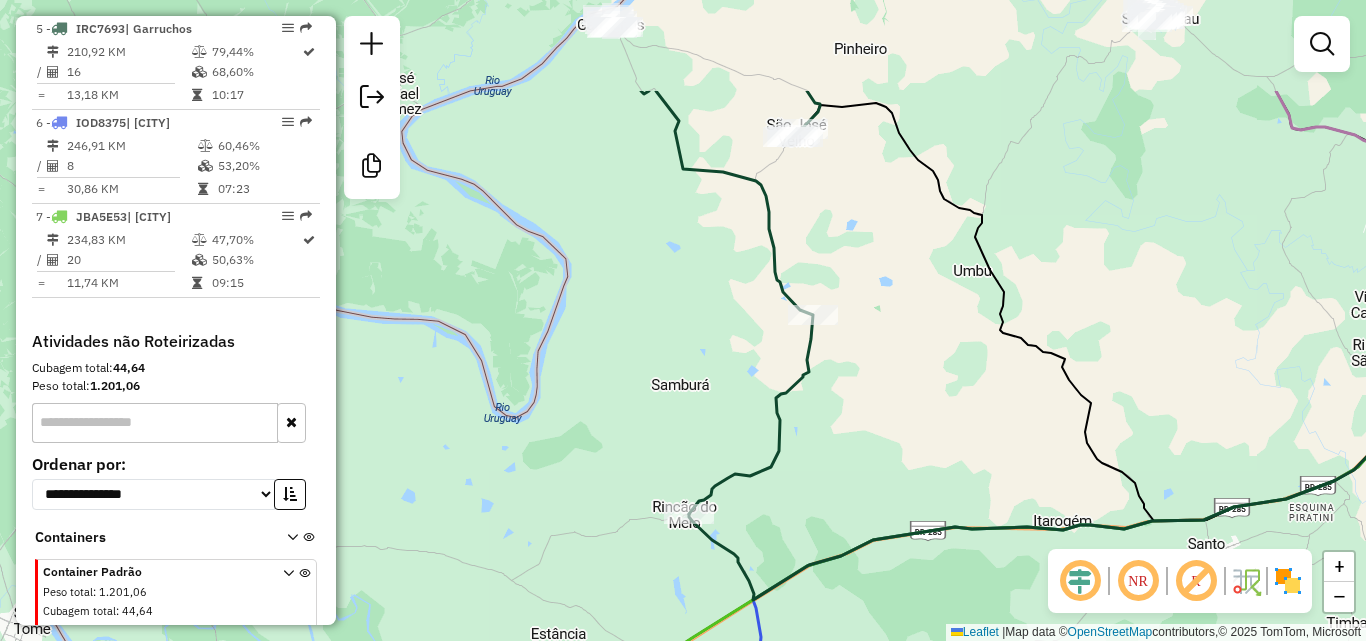 drag, startPoint x: 796, startPoint y: 479, endPoint x: 805, endPoint y: 507, distance: 29.410883 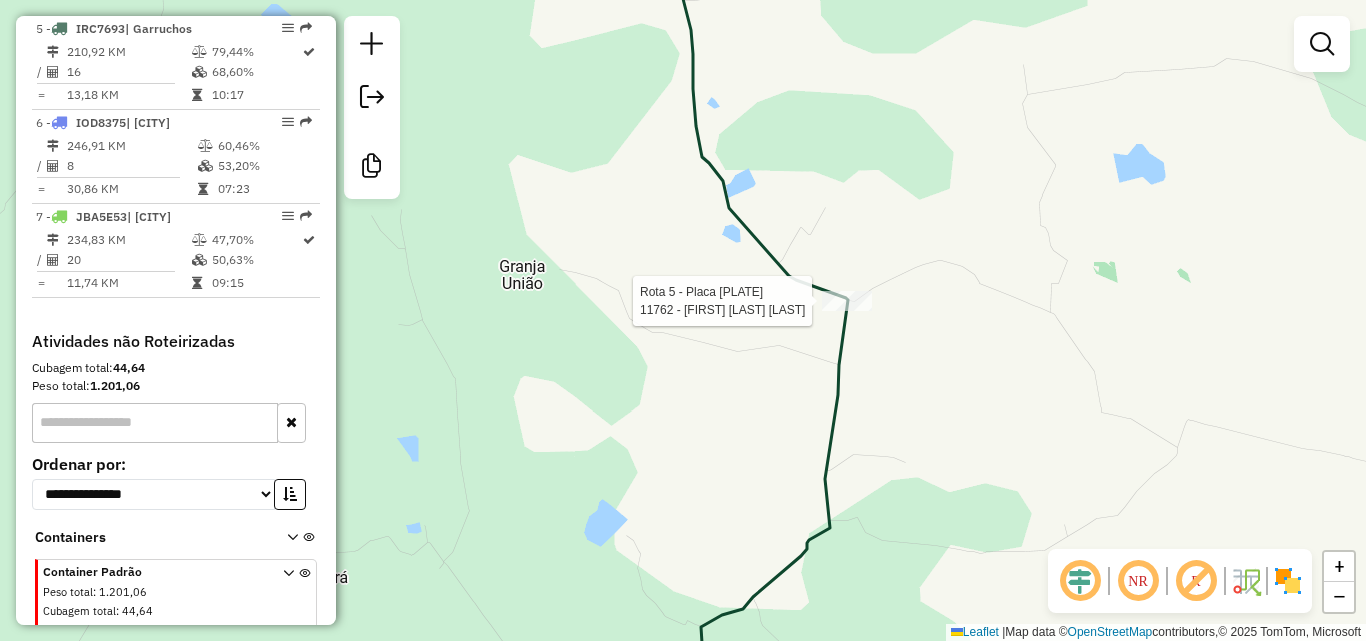 select on "**********" 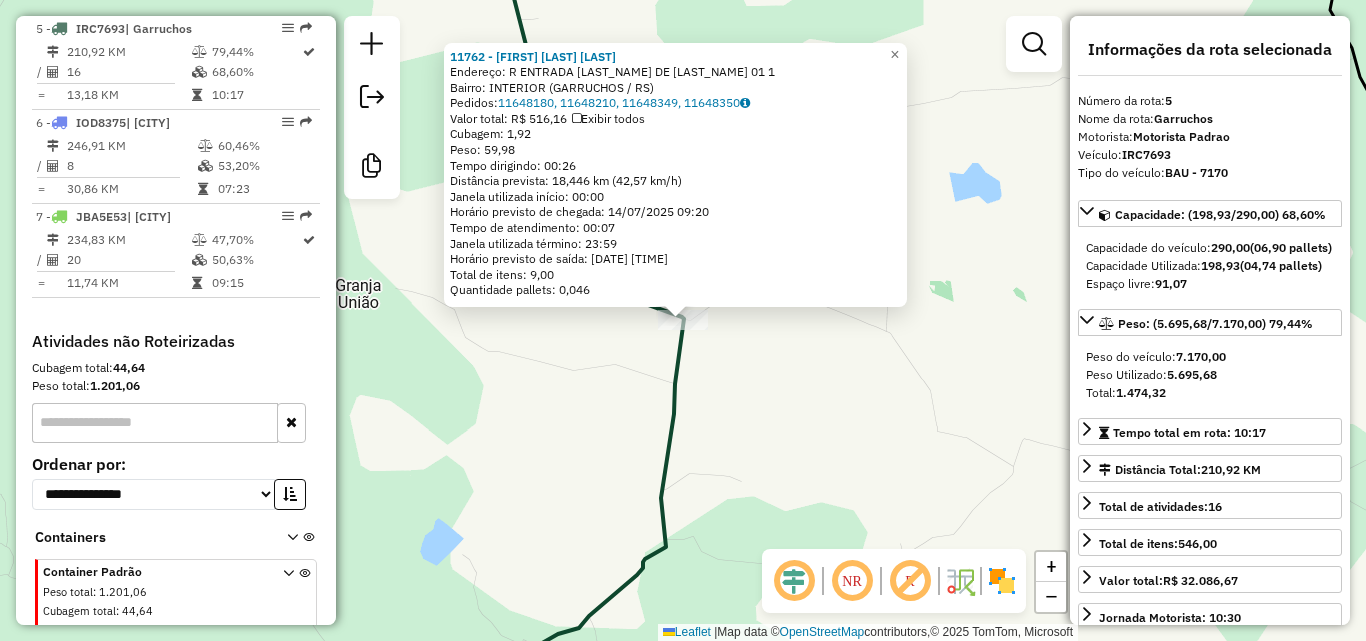 click on "11762 - [FIRST] [LAST] [LAST]  Endereço: R   ENTRADA [LAST_NAME] DE [LAST_NAME] 01 1   Bairro: INTERIOR ([CITY] / RS)   Pedidos:  11648180, 11648210, 11648349, 11648350   Valor total: R$ 516,16   Exibir todos   Cubagem: 1,92  Peso: 59,98  Tempo dirigindo: 00:26   Distância prevista: 18,446 km (42,57 km/h)   Janela utilizada início: 00:00   Horário previsto de chegada: [DATE] [TIME]   Tempo de atendimento: 00:07   Janela utilizada término: 23:59   Horário previsto de saída: [DATE] [TIME]   Total de itens: 9,00   Quantidade pallets: 0,046  × Janela de atendimento Grade de atendimento Capacidade Transportadoras Veículos Cliente Pedidos  Rotas Selecione os dias de semana para filtrar as janelas de atendimento  Seg   Ter   Qua   Qui   Sex   Sáb   Dom  Informe o período da janela de atendimento: De: Até:  Filtrar exatamente a janela do cliente  Considerar janela de atendimento padrão  Selecione os dias de semana para filtrar as grades de atendimento  Seg   Ter   Qua   Qui   Sex   Sáb   Dom   De:  De:" 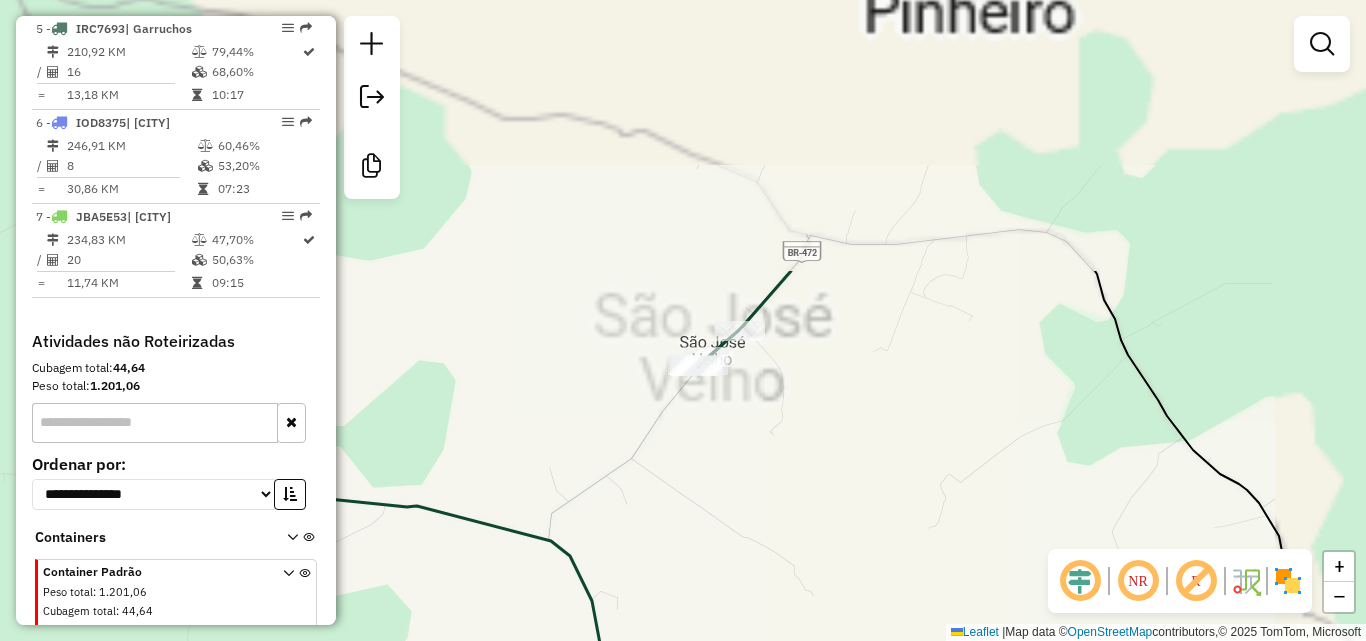 drag, startPoint x: 816, startPoint y: 275, endPoint x: 586, endPoint y: 608, distance: 404.70853 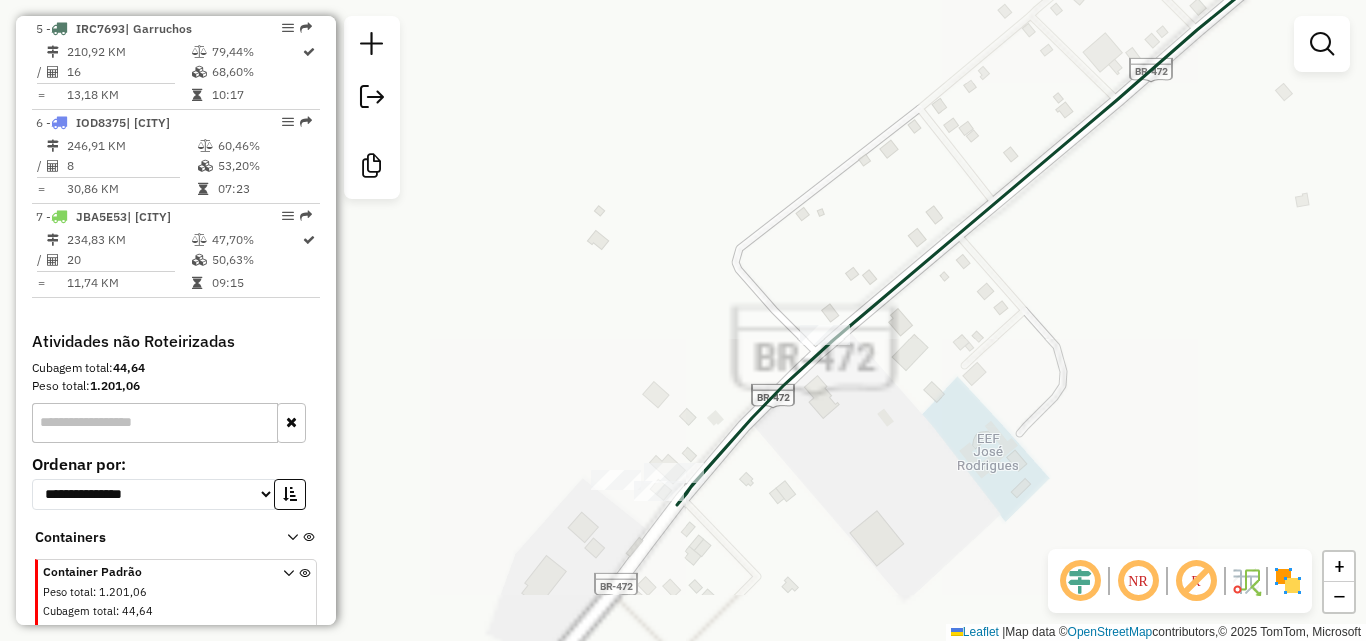 drag, startPoint x: 696, startPoint y: 464, endPoint x: 1021, endPoint y: 378, distance: 336.18597 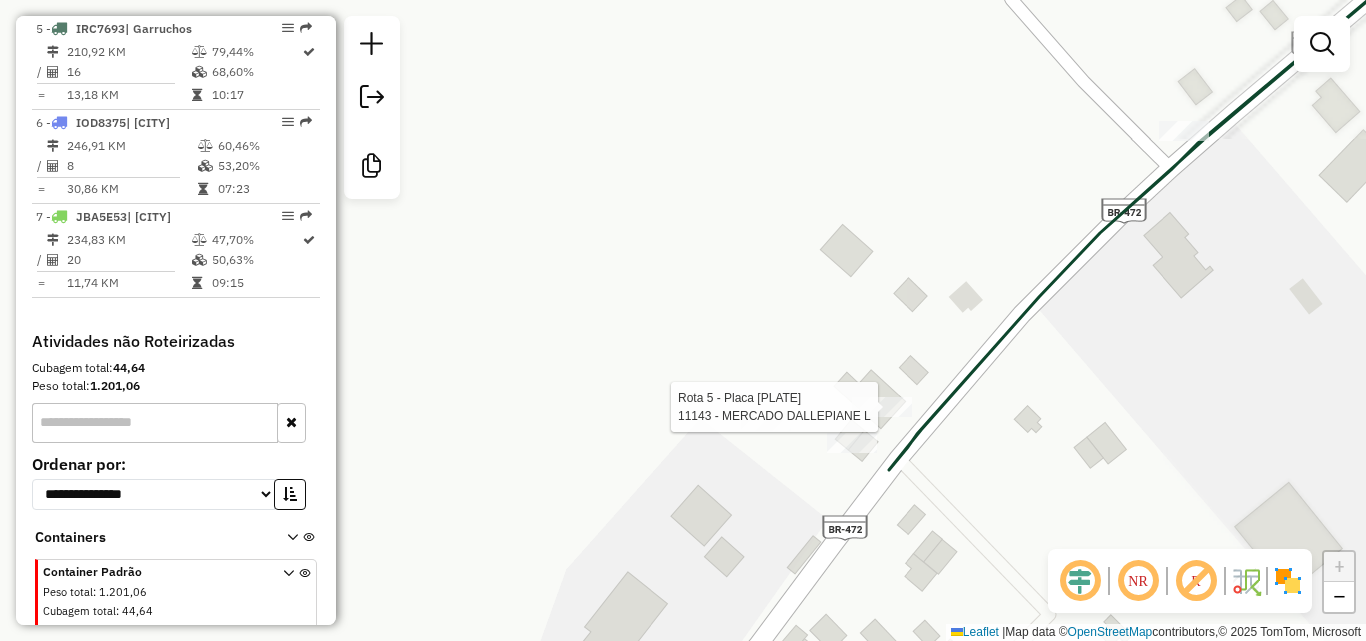select on "**********" 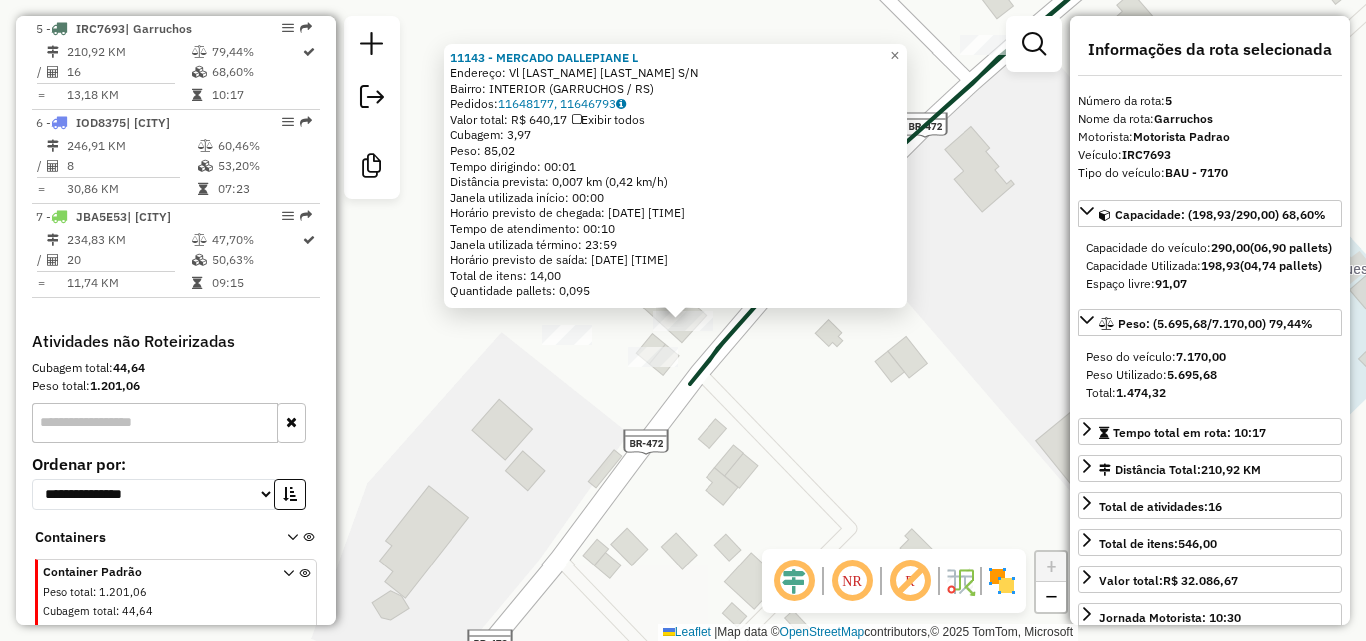 click on "11143 - [FIRST] [LAST] L  Endereço: Vl  [LAST_NAME] [LAST_NAME]                S/N   Bairro: INTERIOR ([CITY] / RS)   Pedidos:  11648177, 11646793   Valor total: R$ 640,17   Exibir todos   Cubagem: 3,97  Peso: 85,02  Tempo dirigindo: 00:01   Distância prevista: 0,007 km (0,42 km/h)   Janela utilizada início: 00:00   Horário previsto de chegada: [DATE] [TIME]   Tempo de atendimento: 00:10   Janela utilizada término: 23:59   Horário previsto de saída: [DATE] [TIME]   Total de itens: 14,00   Quantidade pallets: 0,095  × Janela de atendimento Grade de atendimento Capacidade Transportadoras Veículos Cliente Pedidos  Rotas Selecione os dias de semana para filtrar as janelas de atendimento  Seg   Ter   Qua   Qui   Sex   Sáb   Dom  Informe o período da janela de atendimento: De: Até:  Filtrar exatamente a janela do cliente  Considerar janela de atendimento padrão  Selecione os dias de semana para filtrar as grades de atendimento  Seg   Ter   Qua   Qui   Sex   Sáb   Dom   Peso mínimo:   De:   Até:" 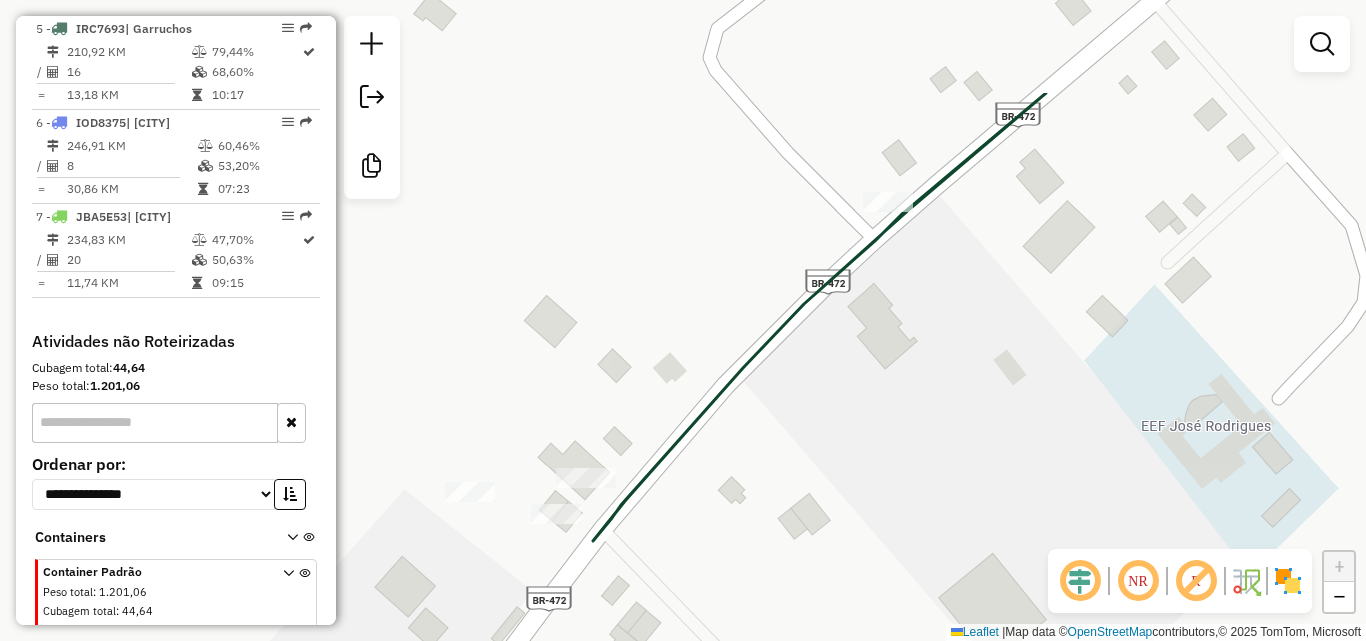 drag, startPoint x: 688, startPoint y: 527, endPoint x: 707, endPoint y: 525, distance: 19.104973 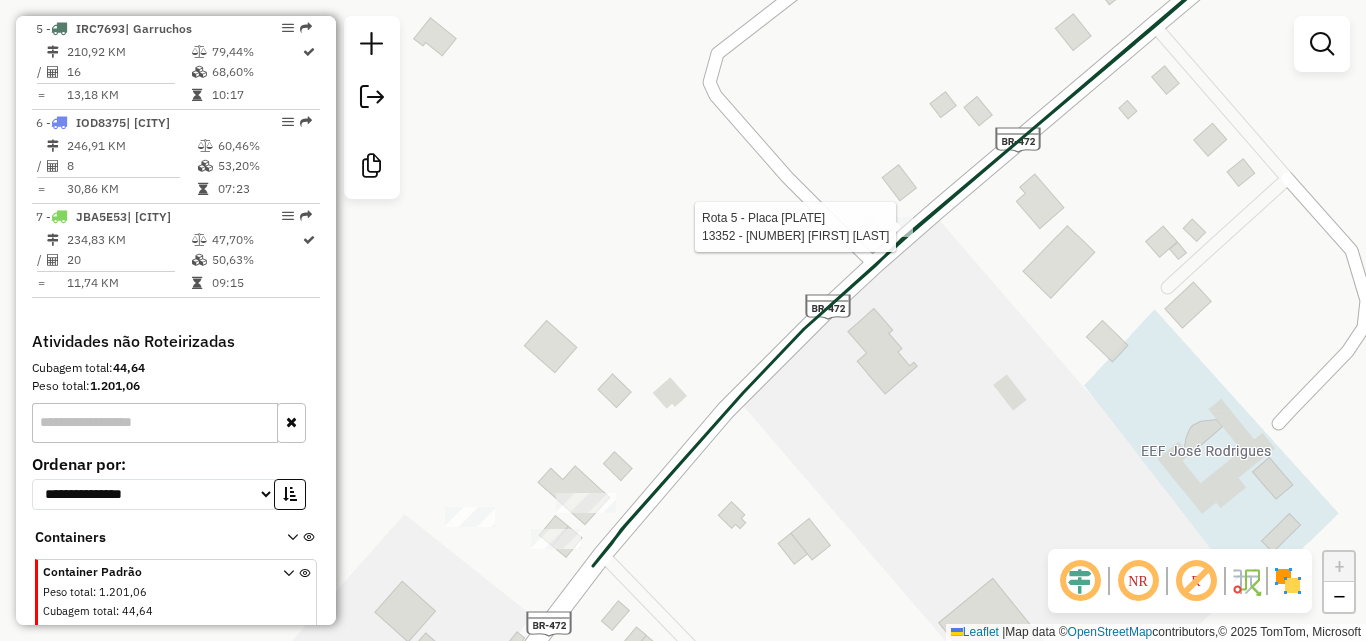 select on "**********" 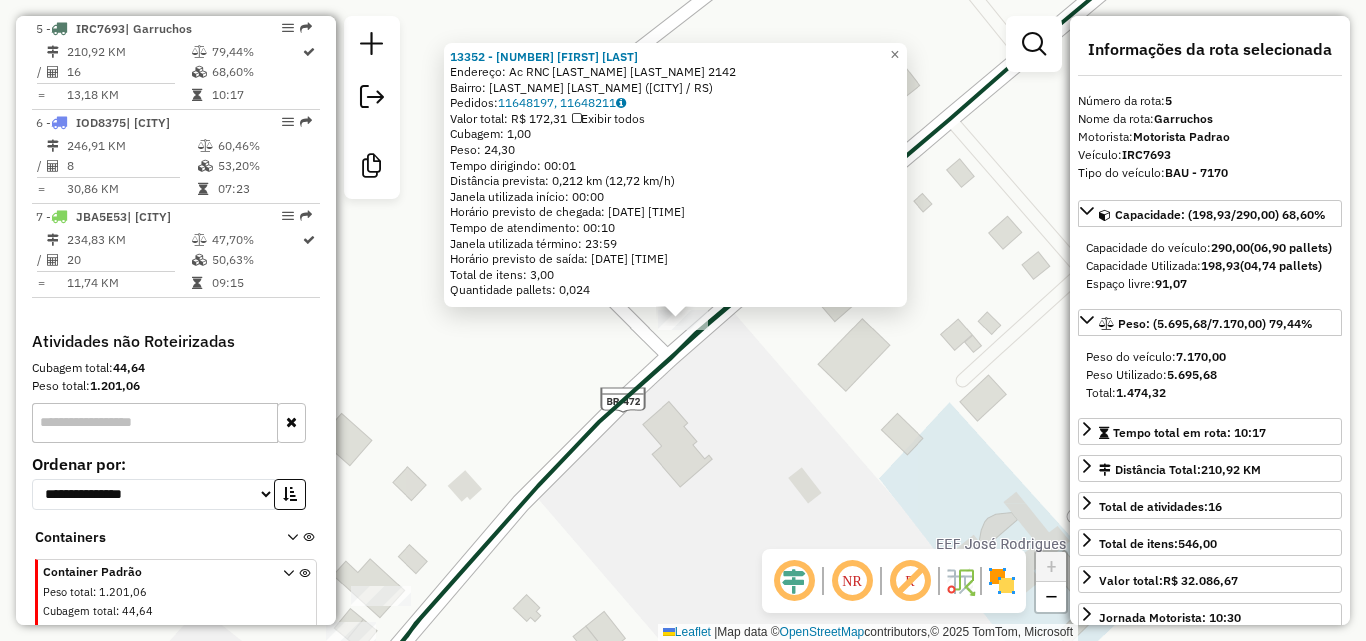 click on "[NUMBER] - [NAME] [LAST_NAME] Endereço: Ac RNC S. Jose Velho [NUMBER] Bairro: [NEIGHBORHOOD] ([CITY] / RS) Pedidos: 11648197, 11648211 Valor total: R$ 172,31 Exibir todos Cubagem: 1,00 Peso: 24,30 Tempo dirigindo: 00:01 Distância prevista: 0,212 km (12,72 km/h) Janela utilizada início: 00:00 Horário previsto de chegada: 14/07/2025 15:43 Tempo de atendimento: 00:10 Janela utilizada término: 23:59 Horário previsto de saída: 14/07/2025 15:53 Total de itens: 3,00 Quantidade pallets: 0,024 × Janela de atendimento Grade de atendimento Capacidade Transportadoras Veículos Cliente Pedidos Rotas Selecione os dias de semana para filtrar as janelas de atendimento Seg Ter Qua Qui Sex Sáb Dom Informe o período da janela de atendimento: De: Até: Filtrar exatamente a janela do cliente Considerar janela de atendimento padrão Selecione os dias de semana para filtrar as grades de atendimento Seg Ter Qua Qui Sex Sáb Dom Peso mínimo: De:" 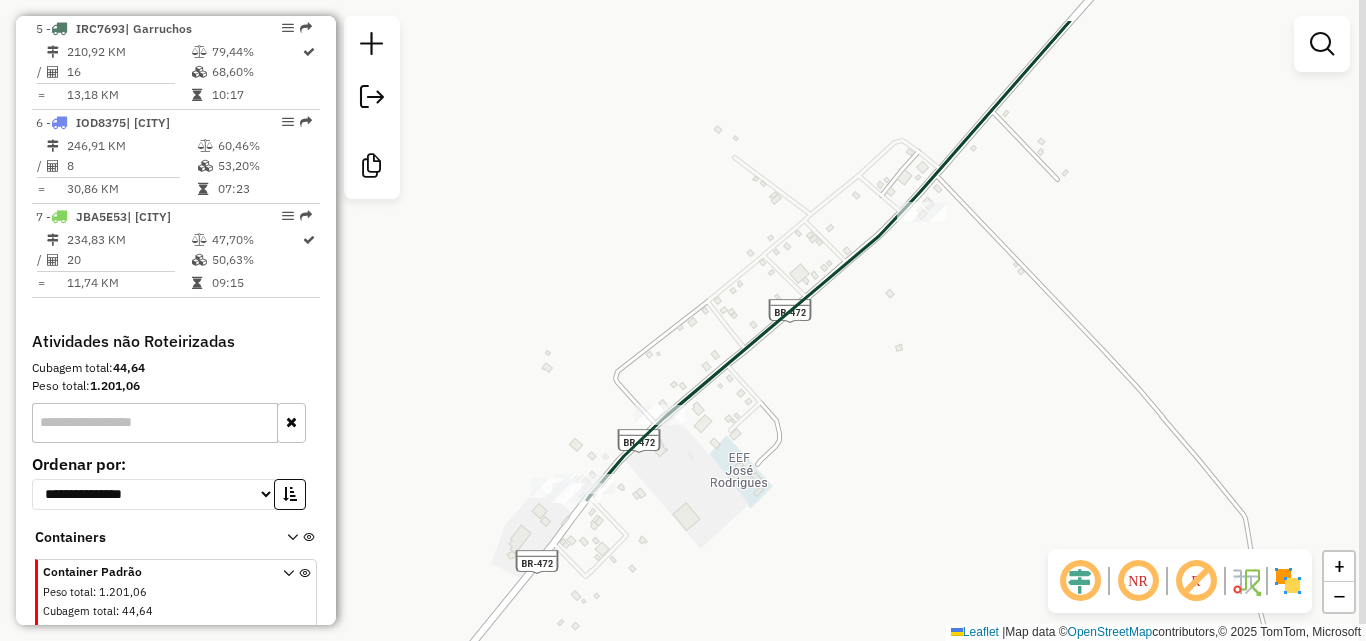 drag, startPoint x: 808, startPoint y: 344, endPoint x: 707, endPoint y: 413, distance: 122.31925 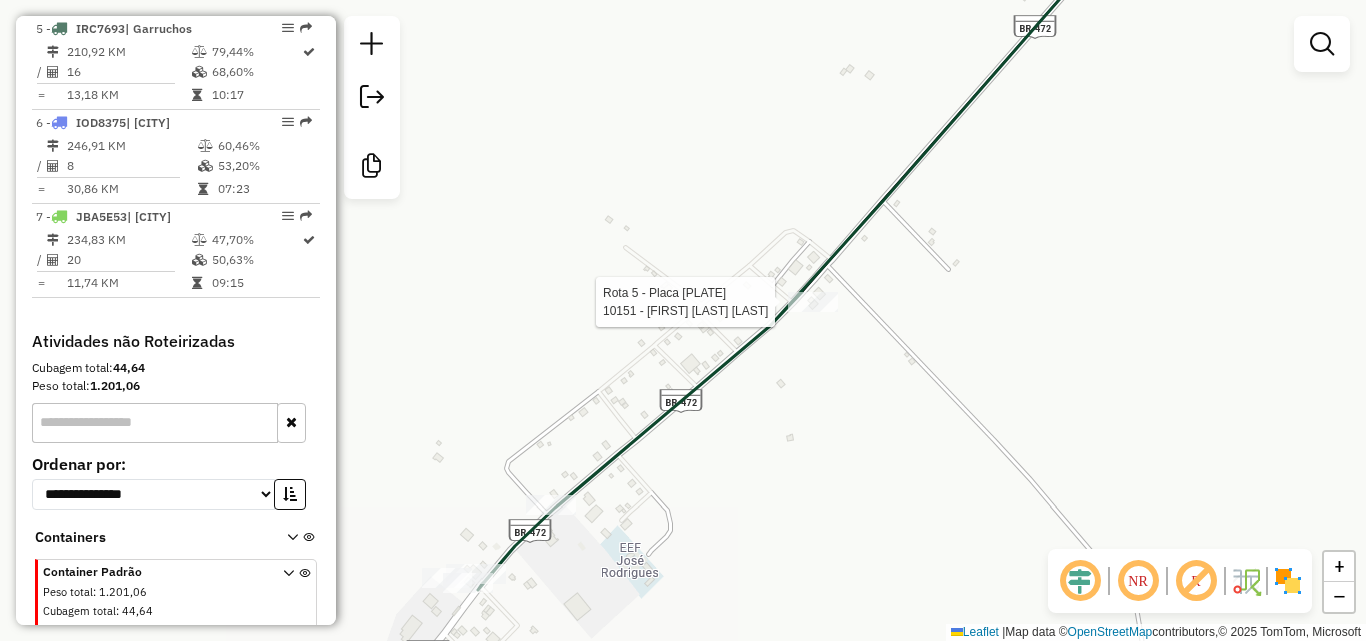 select on "**********" 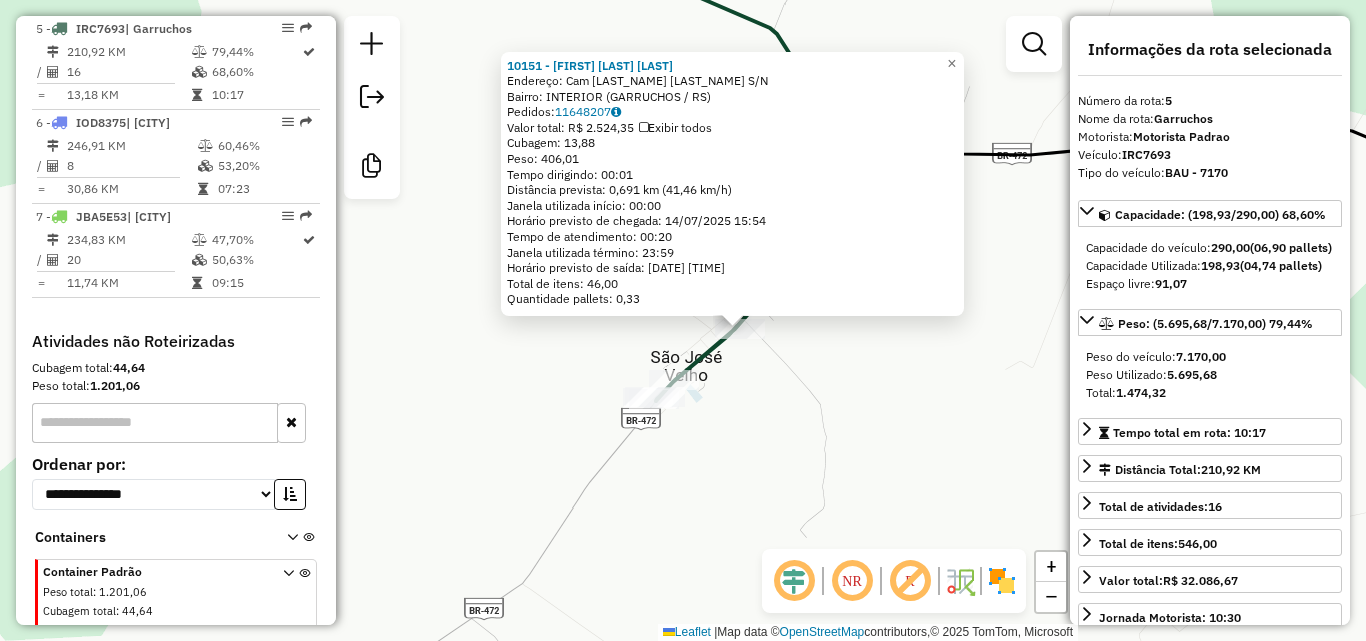 click on "Rota 5 - Placa IRC7693  10151 - [FIRST] [LAST] [LAST] 10151 - [FIRST] [LAST] [LAST]  Endereço: Cam [LAST_NAME] [LAST_NAME]                S/N   Bairro: INTERIOR ([CITY] / RS)   Pedidos:  11648207   Valor total: R$ 2.524,35   Exibir todos   Cubagem: 13,88  Peso: 406,01  Tempo dirigindo: 00:01   Distância prevista: 0,691 km (41,46 km/h)   Janela utilizada início: 00:00   Horário previsto de chegada: [DATE] [TIME]   Tempo de atendimento: 00:20   Janela utilizada término: 23:59   Horário previsto de saída: [DATE] [TIME]   Total de itens: 46,00   Quantidade pallets: 0,33  × Janela de atendimento Grade de atendimento Capacidade Transportadoras Veículos Cliente Pedidos  Rotas Selecione os dias de semana para filtrar as janelas de atendimento  Seg   Ter   Qua   Qui   Sex   Sáb   Dom  Informe o período da janela de atendimento: De: Até:  Filtrar exatamente a janela do cliente  Considerar janela de atendimento padrão  Selecione os dias de semana para filtrar as grades de atendimento  Seg   Ter   Qua   Qui   +" 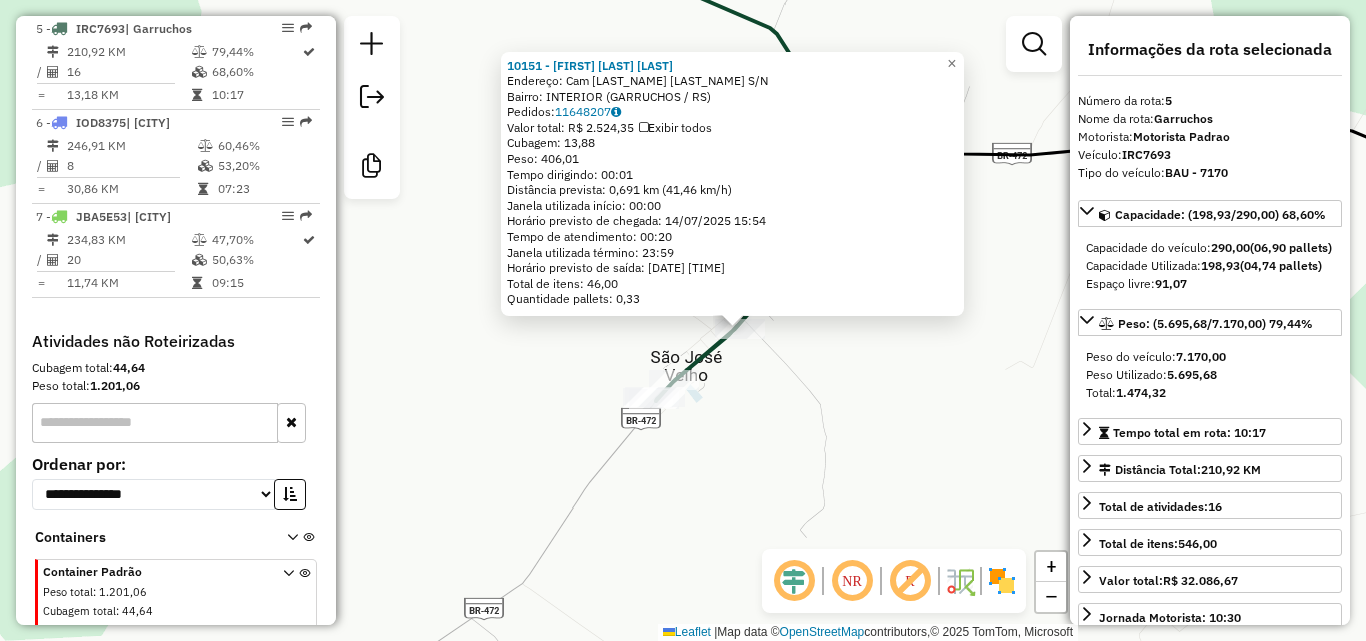 click on "Rota 5 - Placa IRC7693  10151 - [FIRST] [LAST] [LAST] 10151 - [FIRST] [LAST] [LAST]  Endereço: Cam [LAST_NAME] [LAST_NAME]                S/N   Bairro: INTERIOR ([CITY] / RS)   Pedidos:  11648207   Valor total: R$ 2.524,35   Exibir todos   Cubagem: 13,88  Peso: 406,01  Tempo dirigindo: 00:01   Distância prevista: 0,691 km (41,46 km/h)   Janela utilizada início: 00:00   Horário previsto de chegada: [DATE] [TIME]   Tempo de atendimento: 00:20   Janela utilizada término: 23:59   Horário previsto de saída: [DATE] [TIME]   Total de itens: 46,00   Quantidade pallets: 0,33  × Janela de atendimento Grade de atendimento Capacidade Transportadoras Veículos Cliente Pedidos  Rotas Selecione os dias de semana para filtrar as janelas de atendimento  Seg   Ter   Qua   Qui   Sex   Sáb   Dom  Informe o período da janela de atendimento: De: Até:  Filtrar exatamente a janela do cliente  Considerar janela de atendimento padrão  Selecione os dias de semana para filtrar as grades de atendimento  Seg   Ter   Qua   Qui   +" 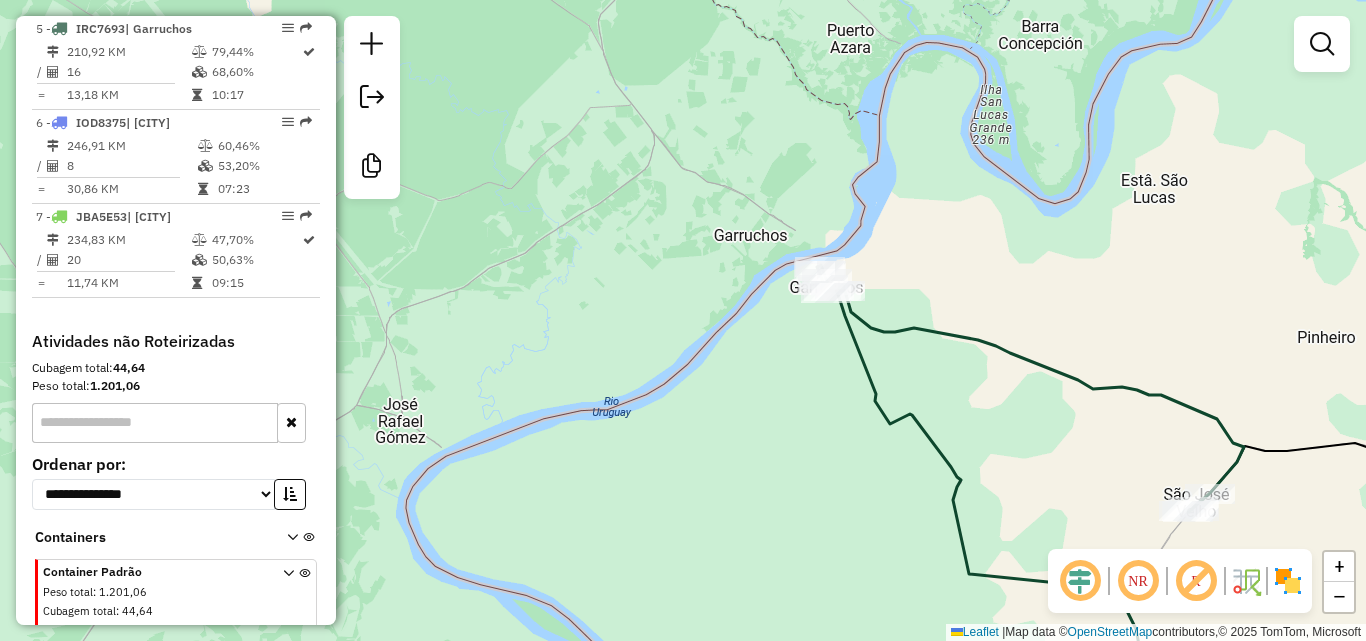 drag, startPoint x: 562, startPoint y: 312, endPoint x: 1021, endPoint y: 439, distance: 476.24573 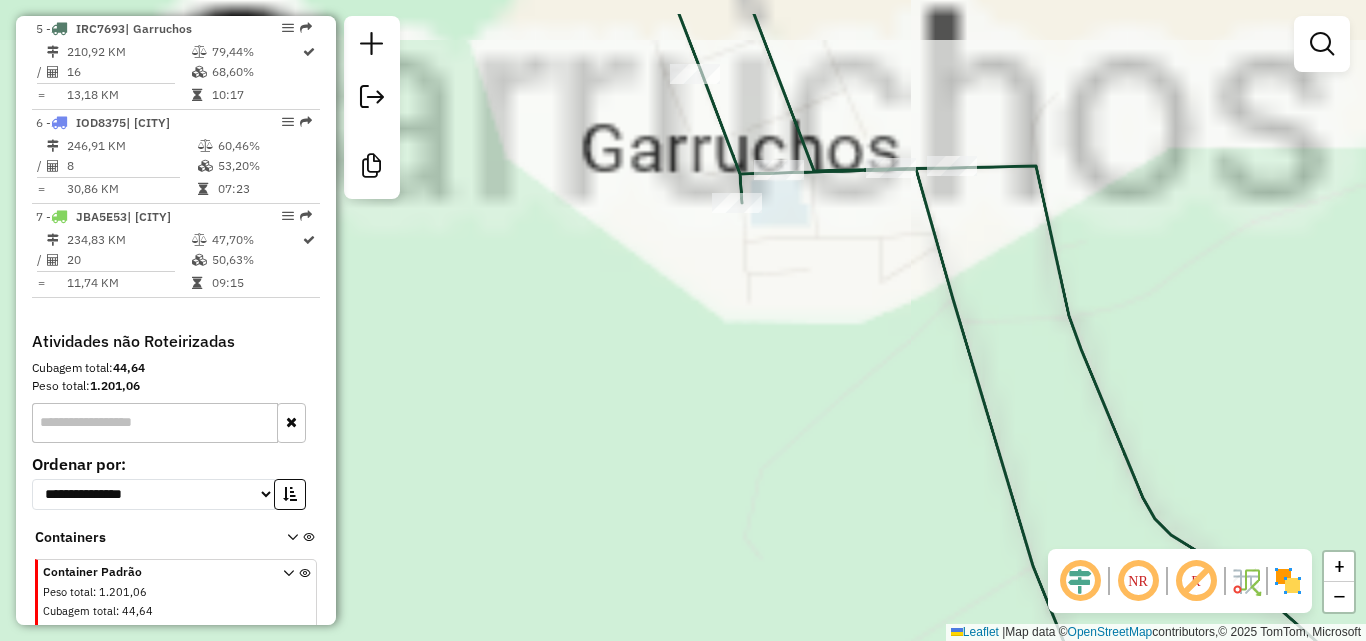drag, startPoint x: 841, startPoint y: 353, endPoint x: 966, endPoint y: 577, distance: 256.51706 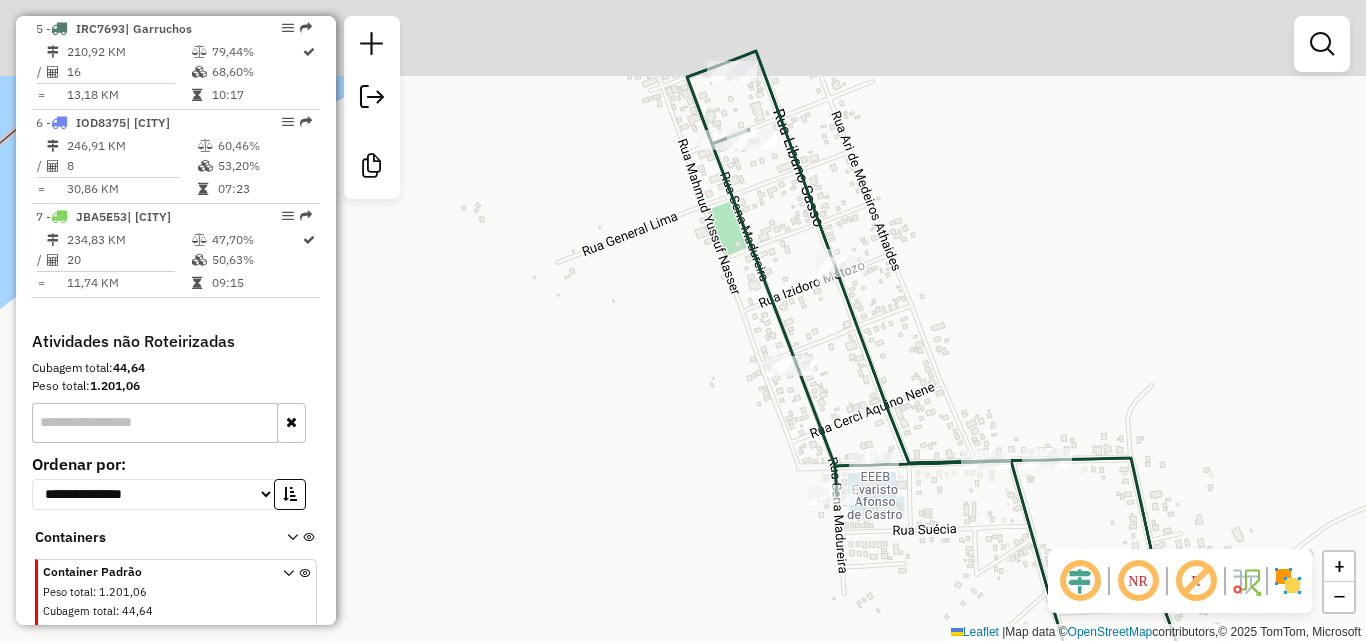 drag, startPoint x: 974, startPoint y: 511, endPoint x: 989, endPoint y: 557, distance: 48.38388 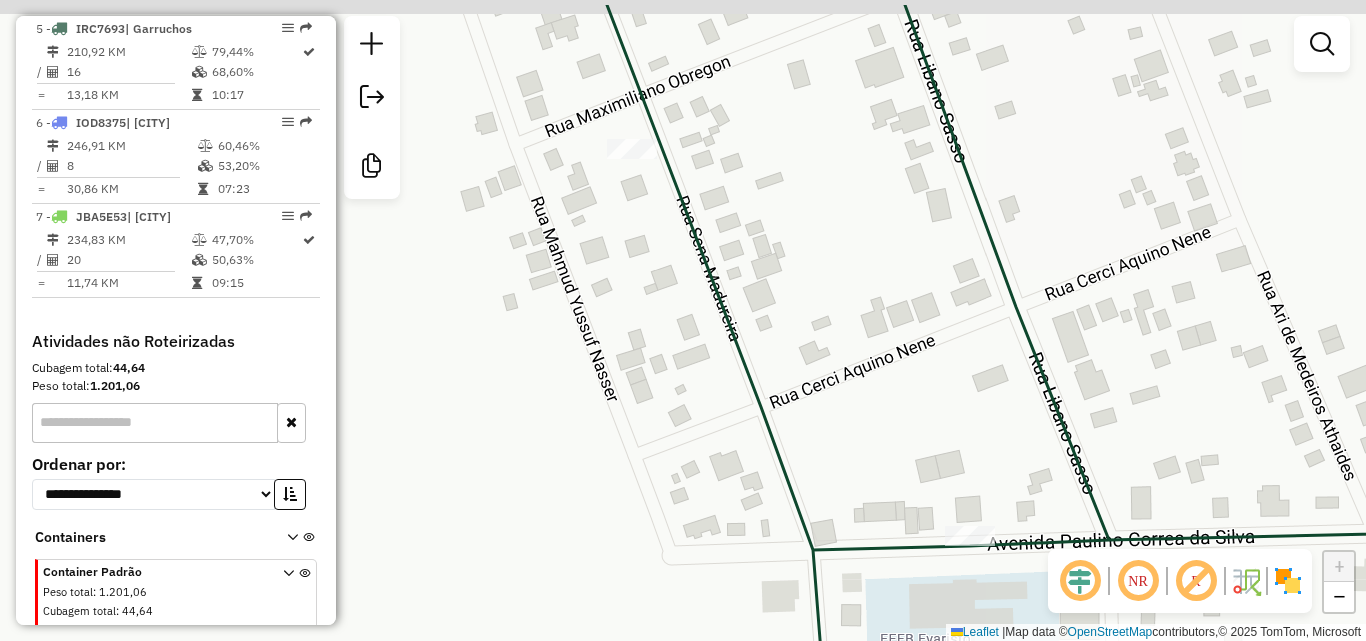 drag, startPoint x: 782, startPoint y: 491, endPoint x: 878, endPoint y: 680, distance: 211.98349 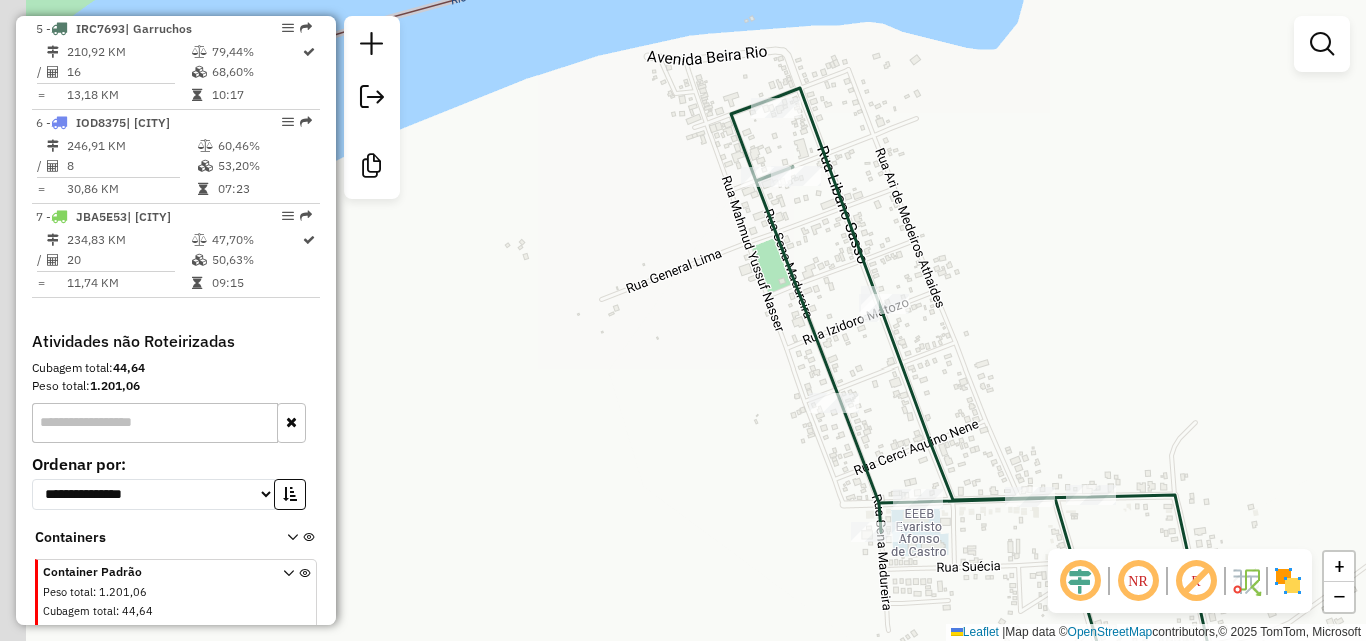 drag, startPoint x: 859, startPoint y: 386, endPoint x: 883, endPoint y: 434, distance: 53.66563 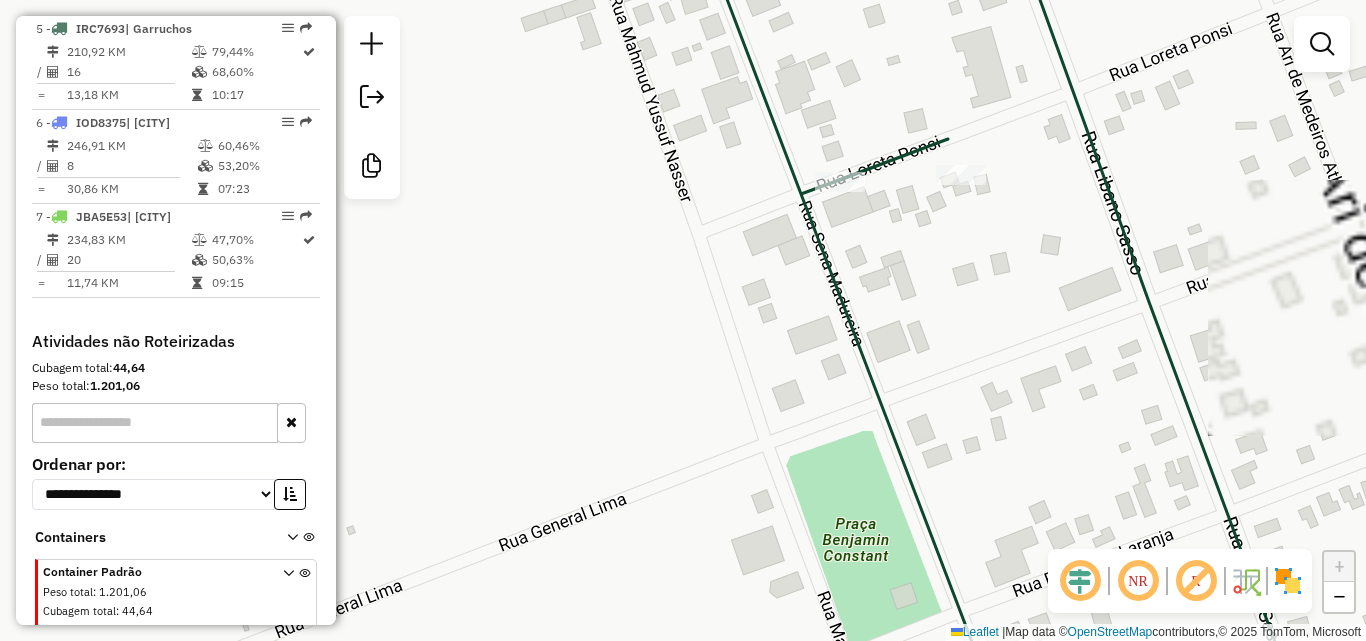 drag, startPoint x: 1032, startPoint y: 485, endPoint x: 1053, endPoint y: 520, distance: 40.81666 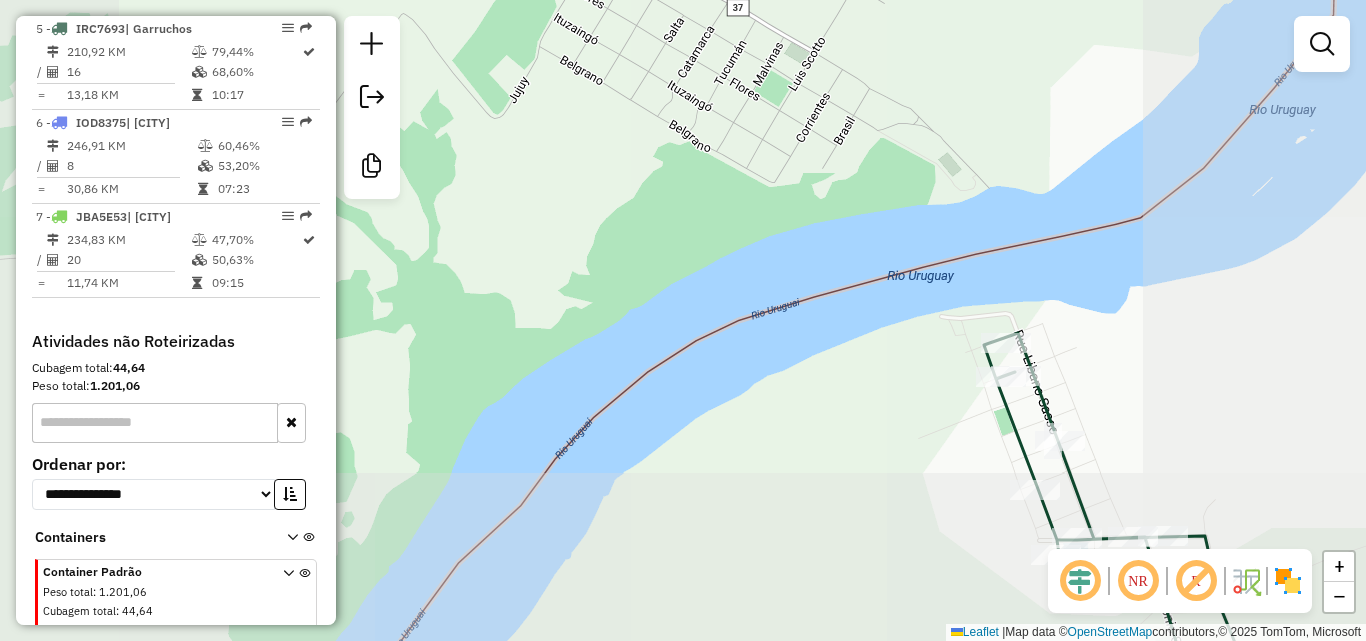 drag, startPoint x: 1088, startPoint y: 416, endPoint x: 1059, endPoint y: 184, distance: 233.80548 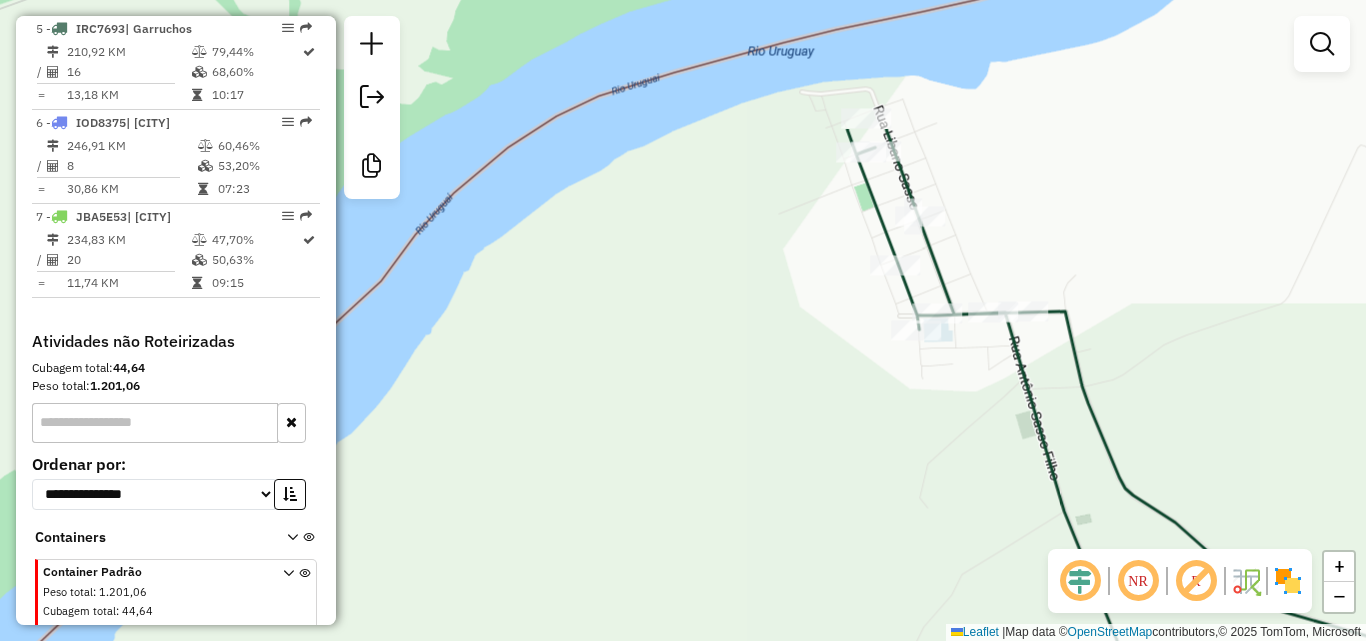 drag, startPoint x: 1041, startPoint y: 350, endPoint x: 966, endPoint y: 525, distance: 190.39433 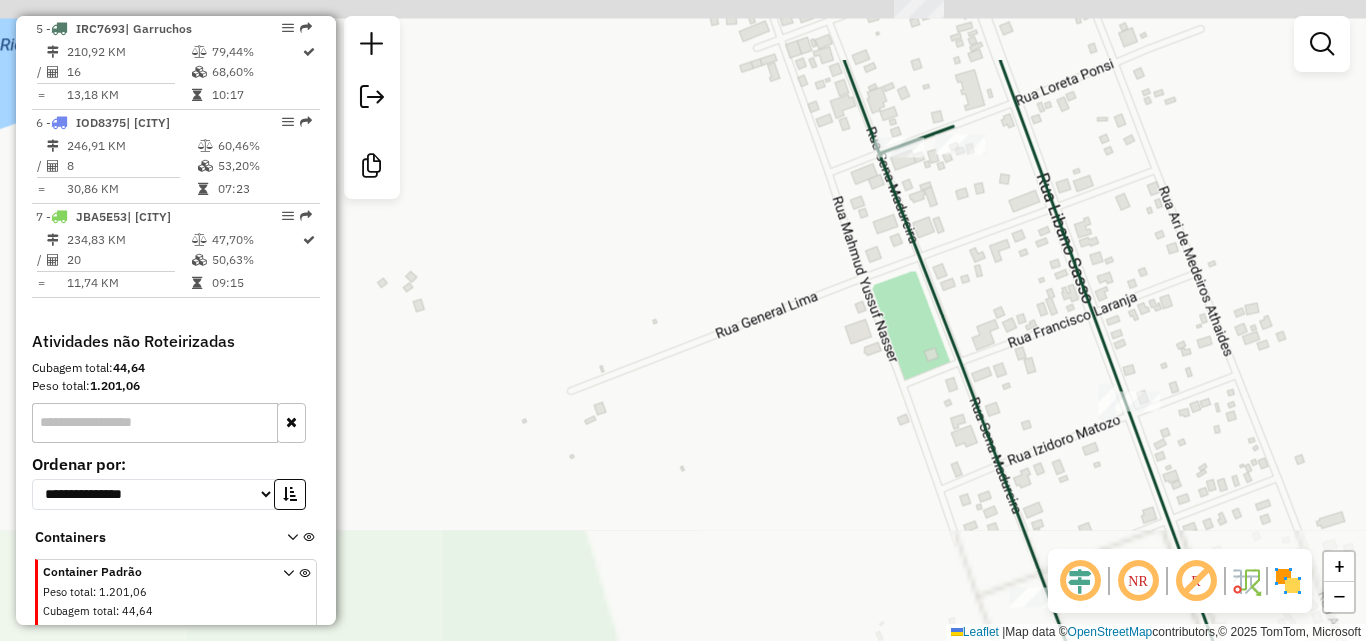 drag, startPoint x: 918, startPoint y: 233, endPoint x: 900, endPoint y: 385, distance: 153.06207 